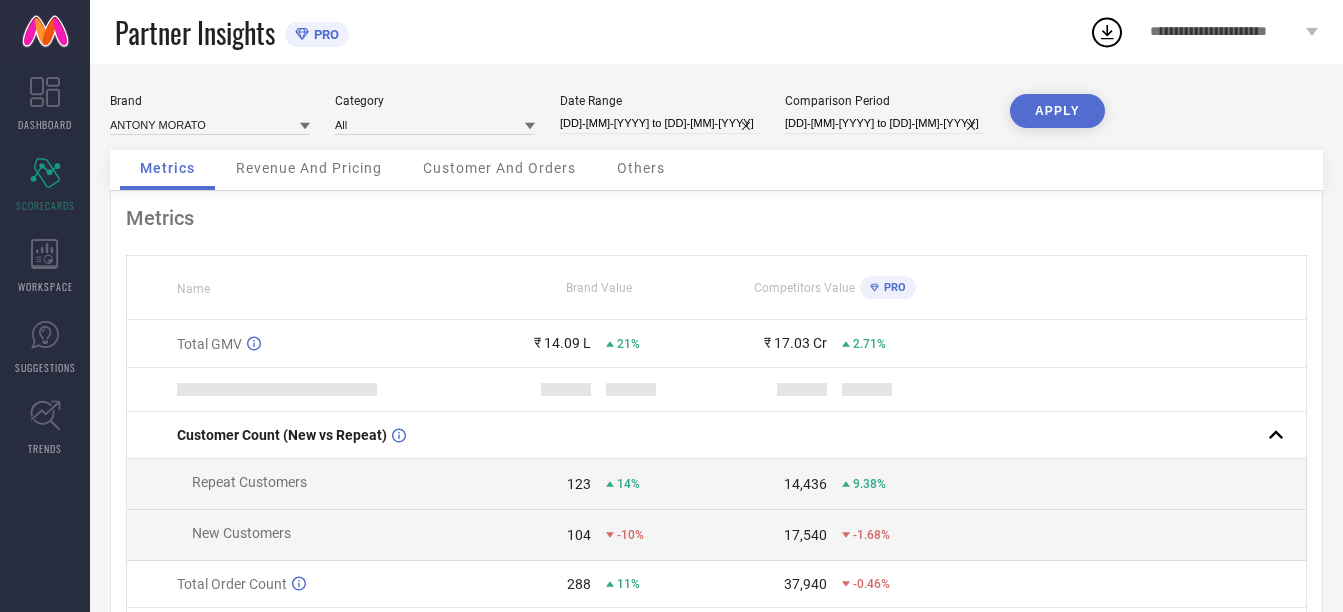 scroll, scrollTop: 0, scrollLeft: 0, axis: both 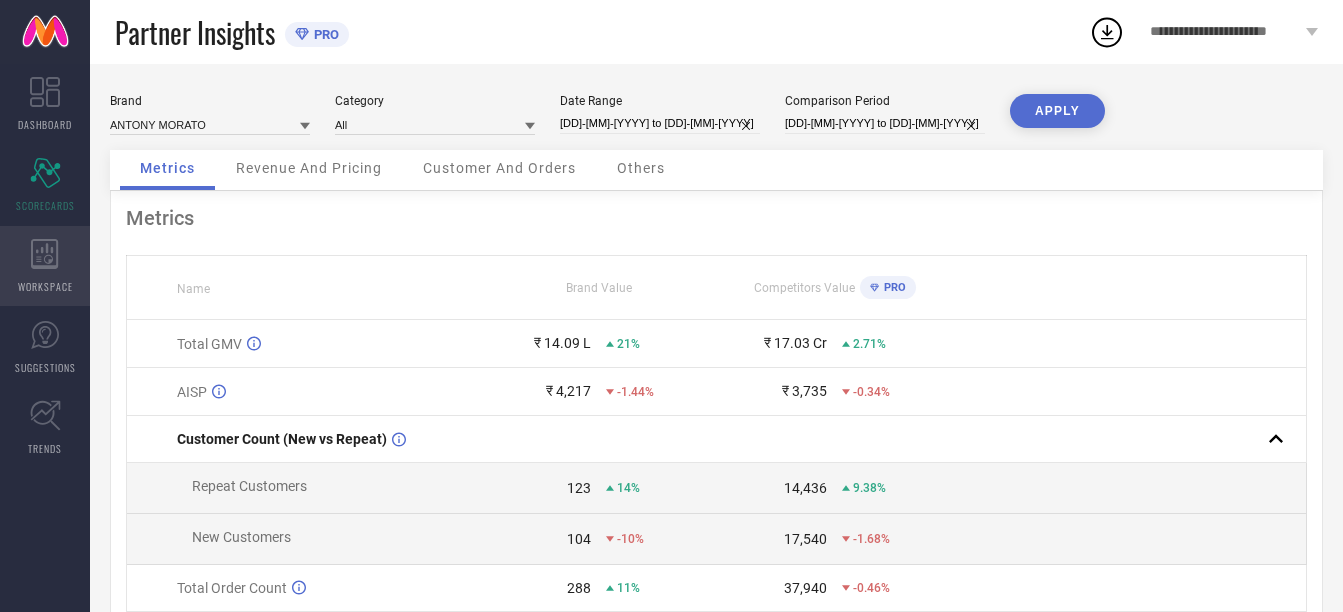 click 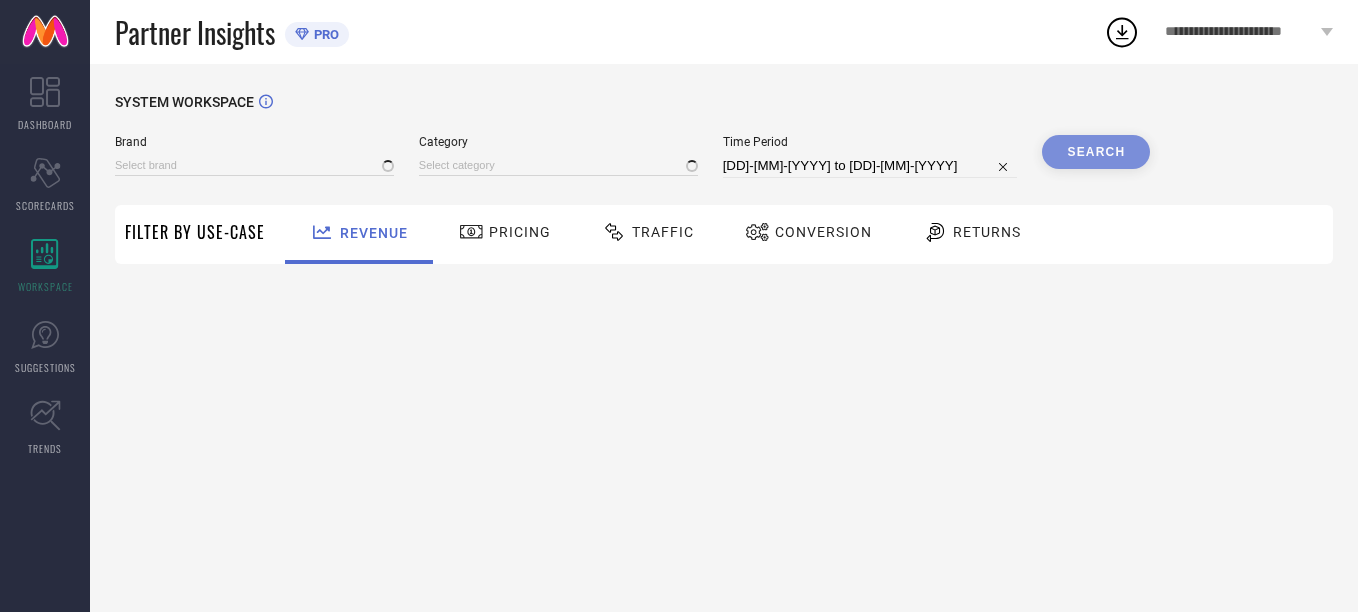 type on "ANTONY MORATO" 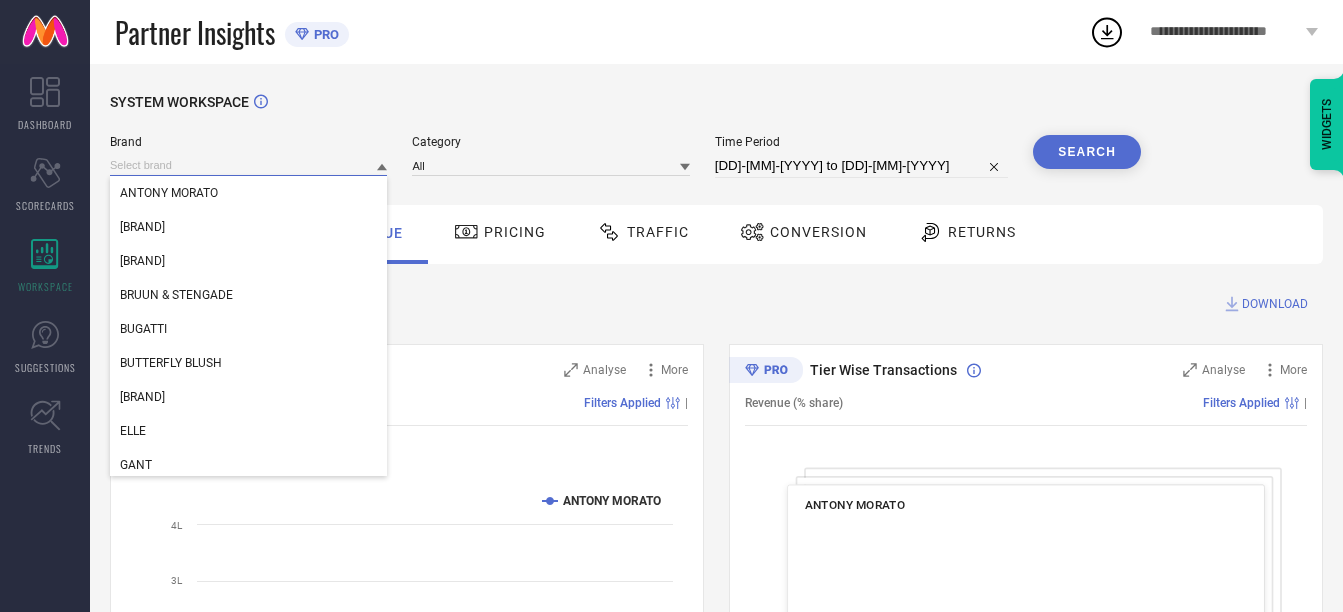 click at bounding box center (248, 165) 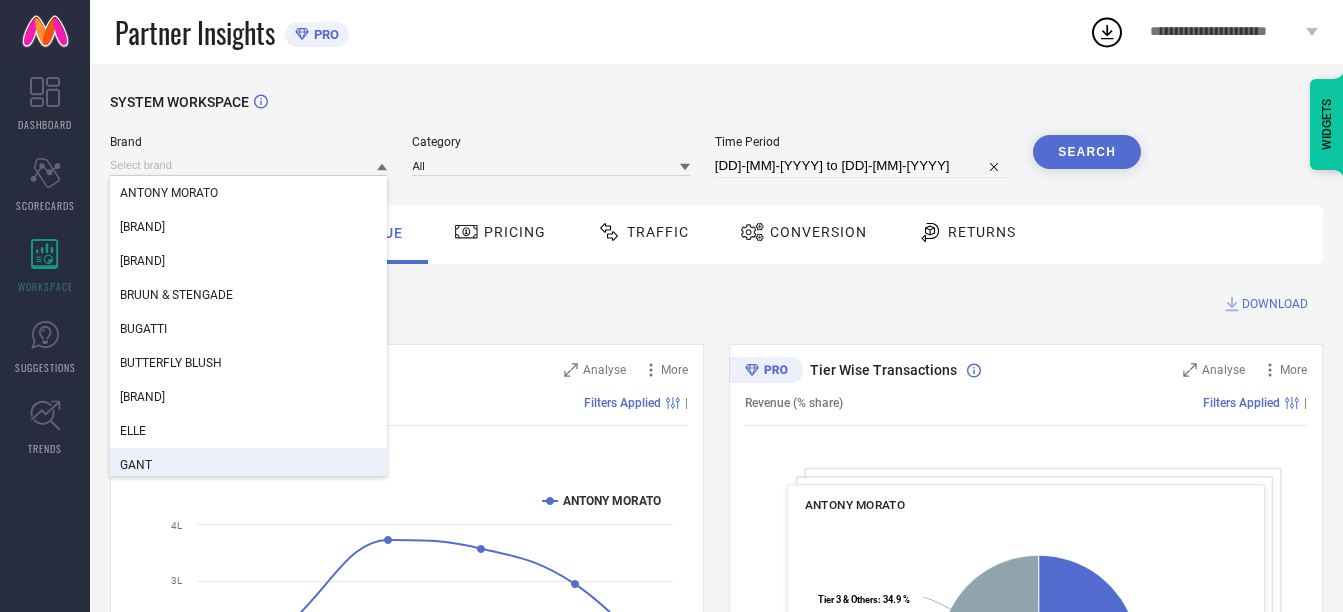 click on "GANT" at bounding box center [248, 465] 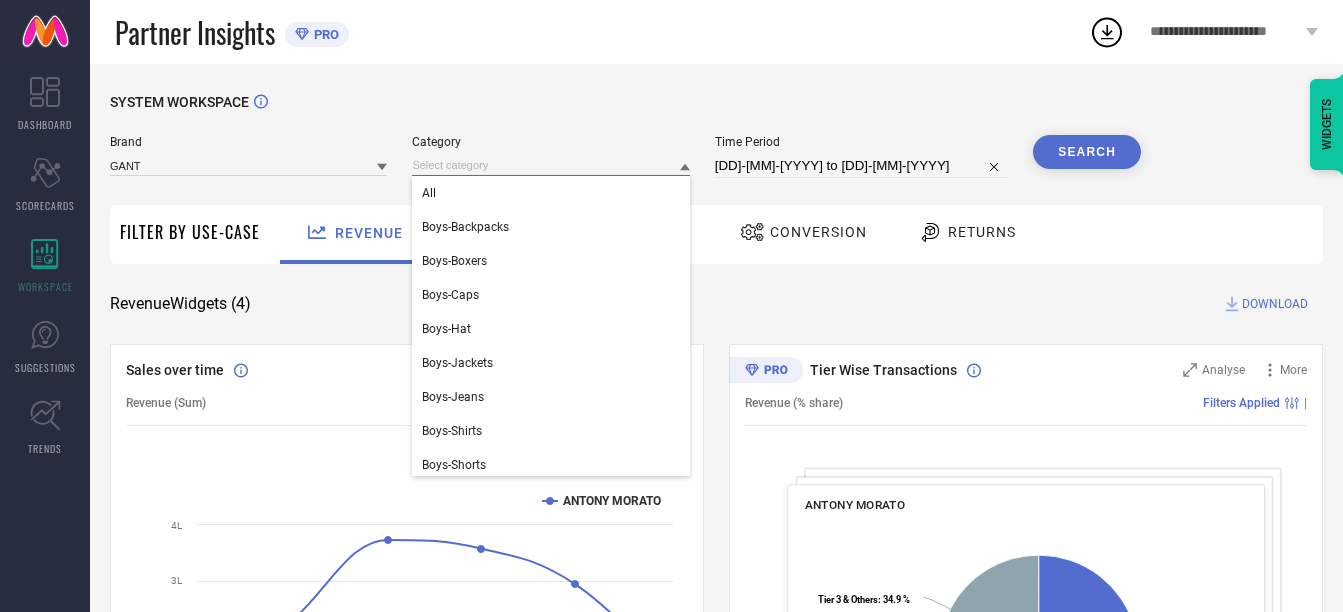 click at bounding box center (550, 165) 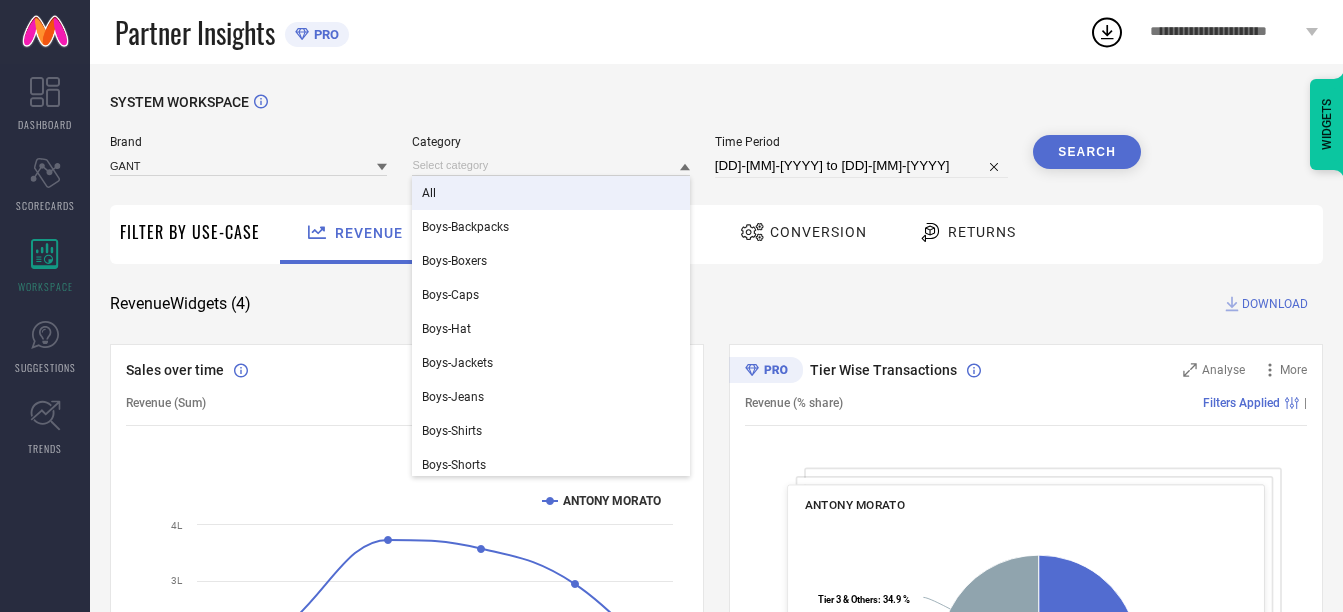 click on "All" at bounding box center (550, 193) 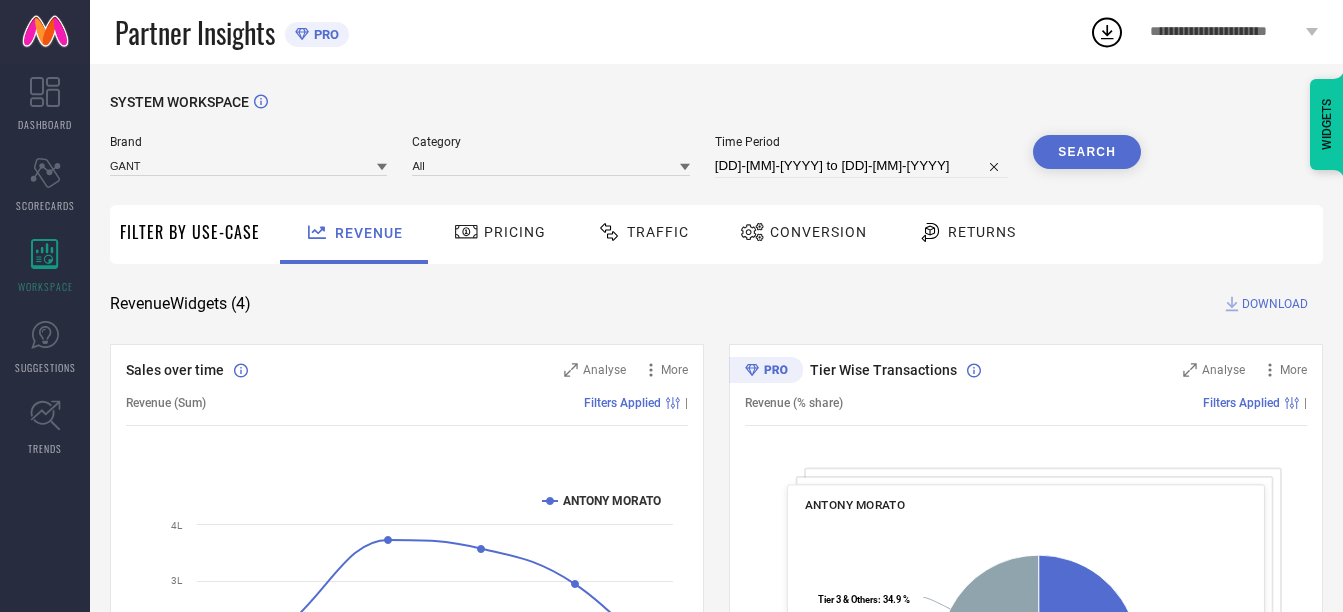 click on "[DD]-[MM]-[YYYY] to [DD]-[MM]-[YYYY]" at bounding box center [861, 166] 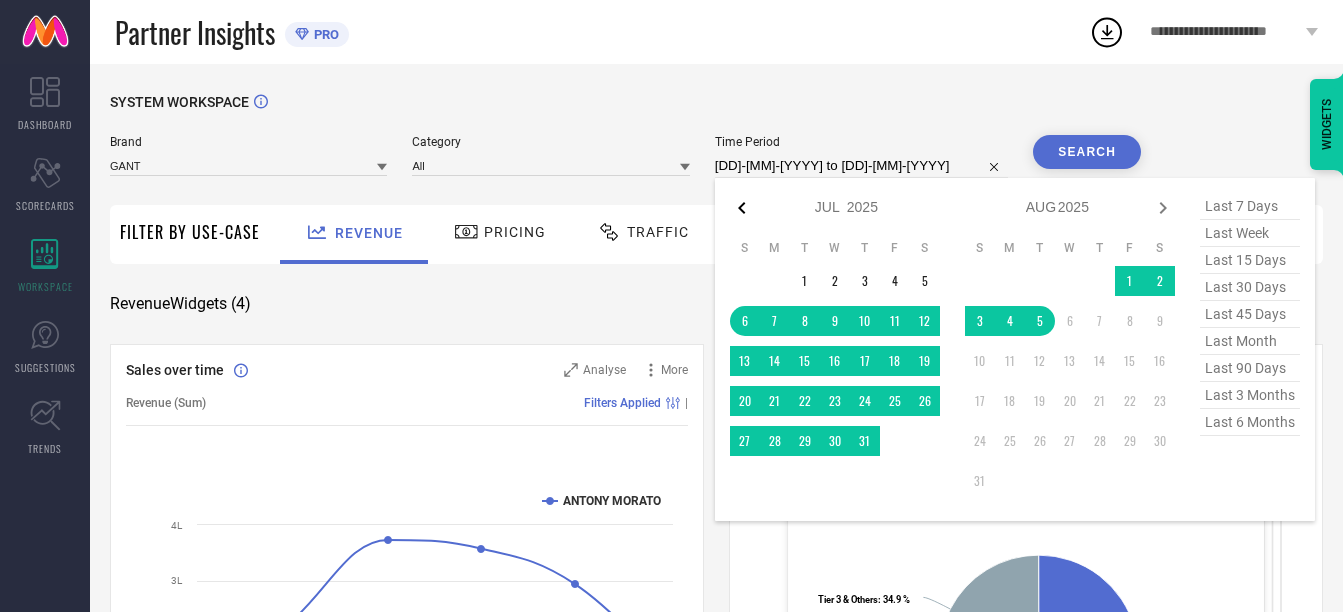 click 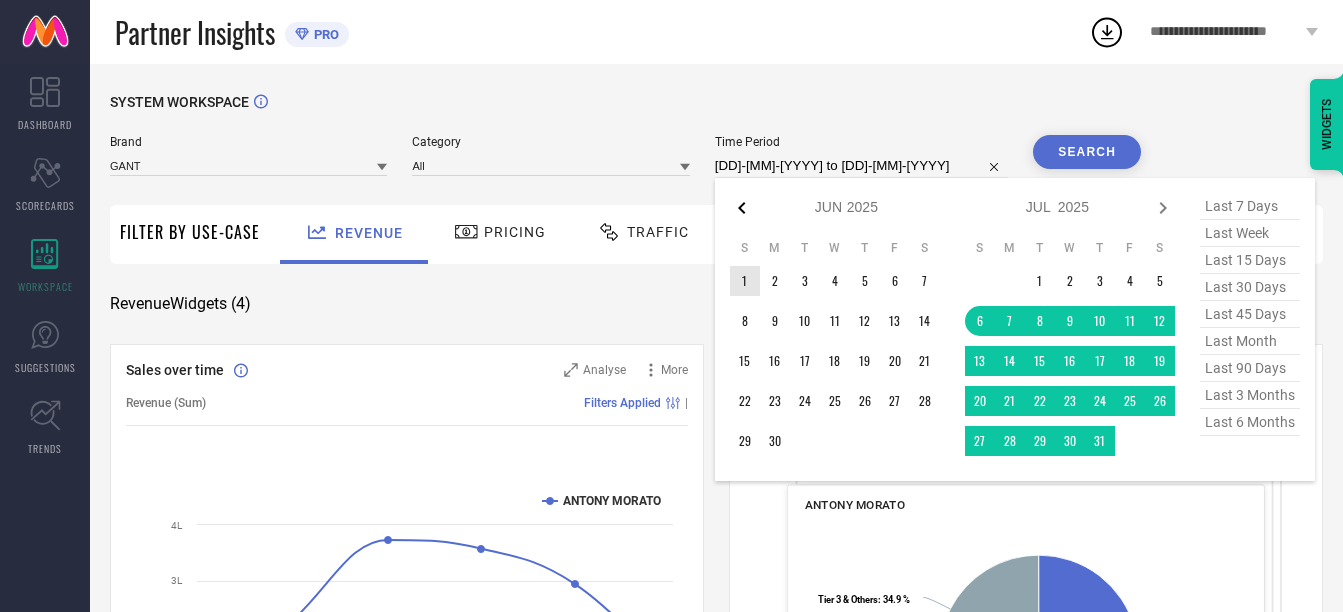 click 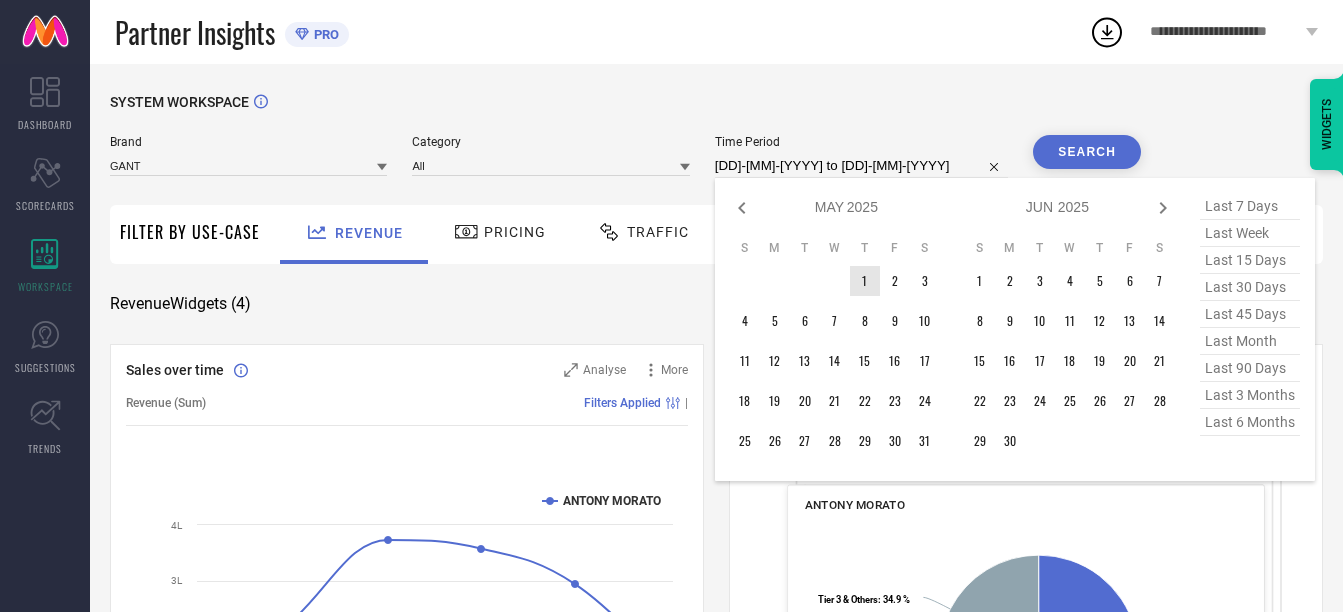type on "After [DD]-[MM]-[YYYY]" 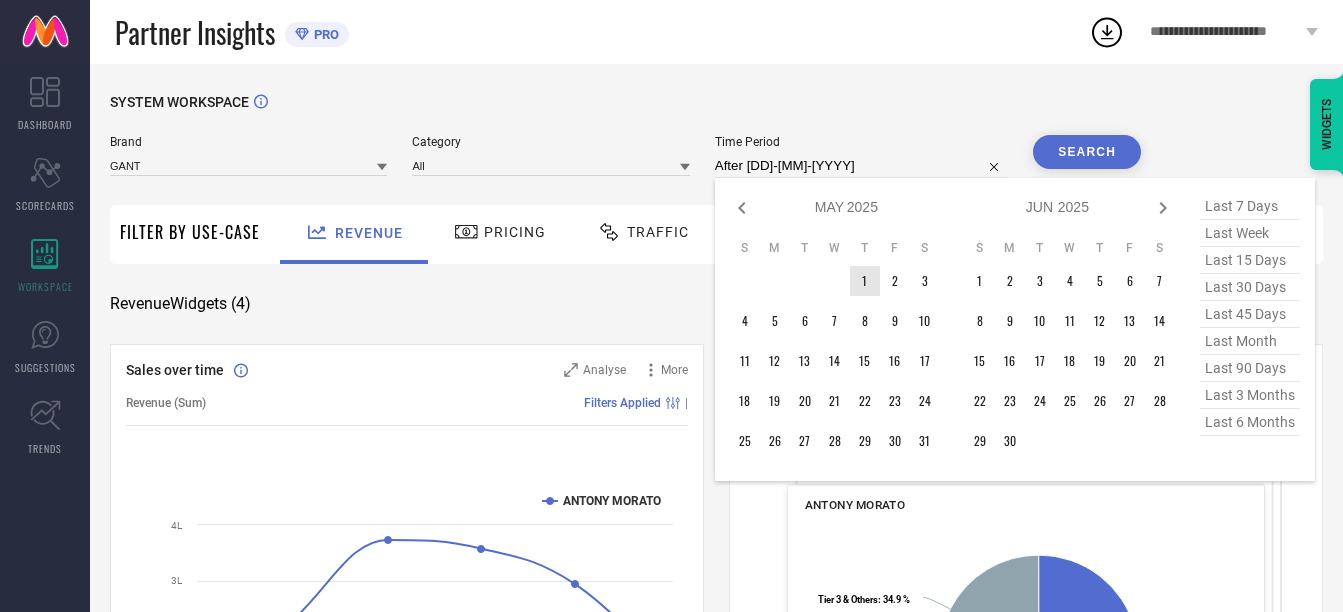 click on "1" at bounding box center (865, 281) 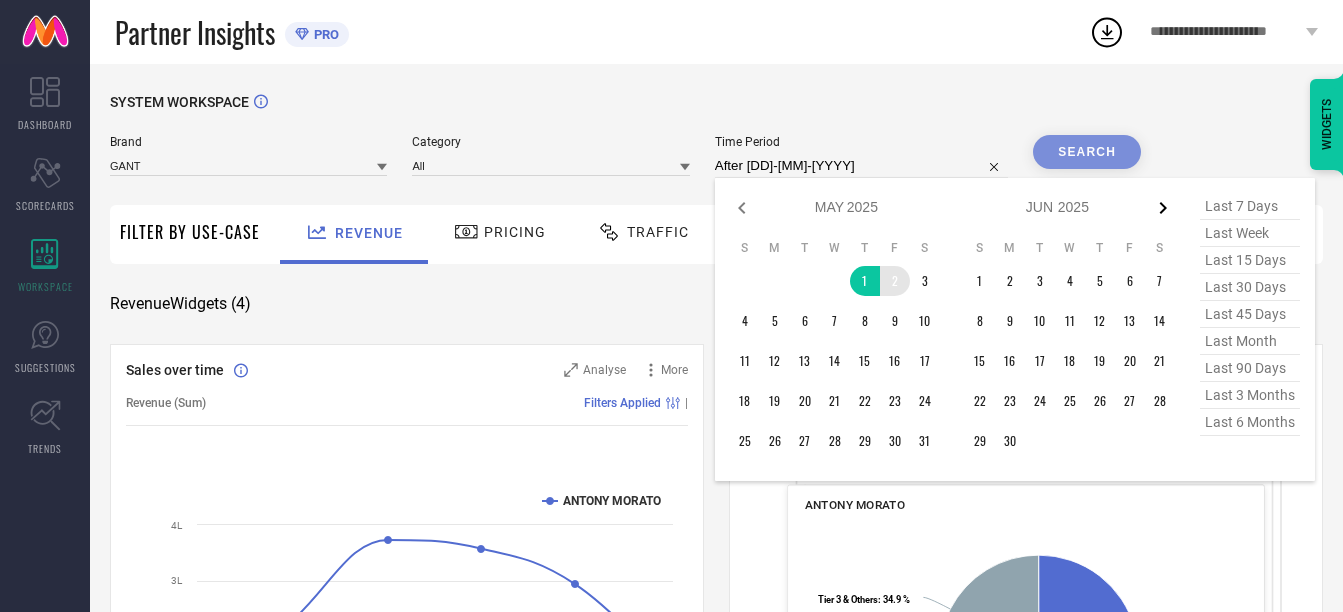 click 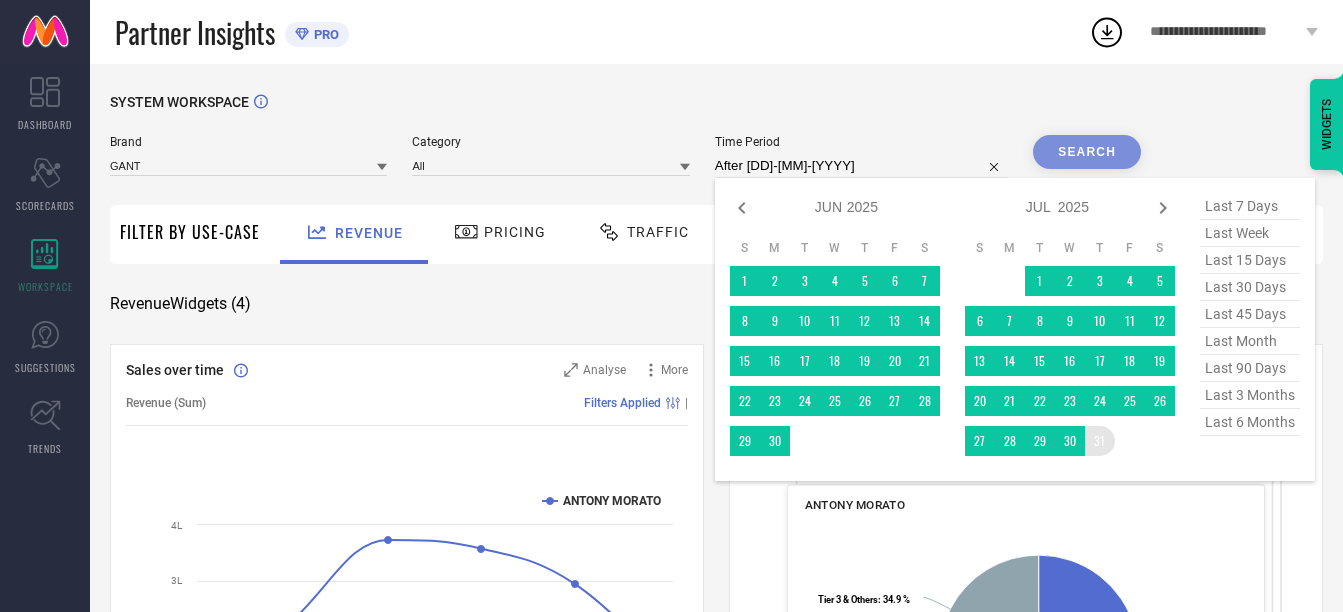 type on "[DD]-[MM]-[YYYY] to [DD]-[MM]-[YYYY]" 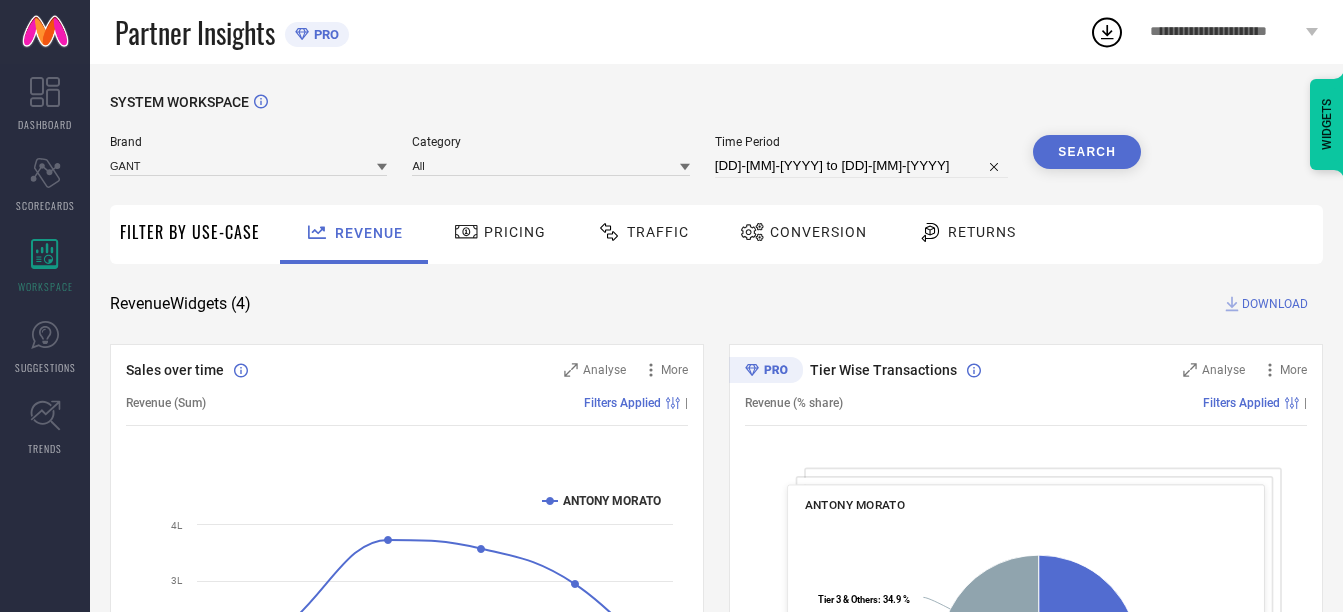 click on "SYSTEM WORKSPACE" at bounding box center (716, 114) 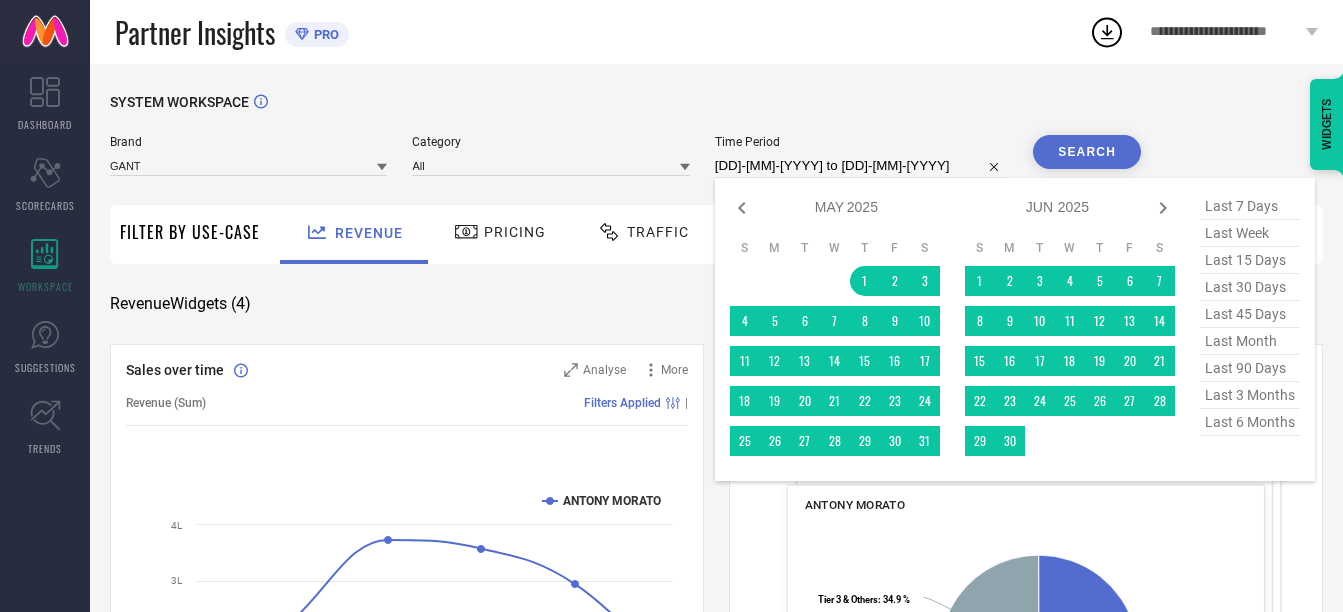 click on "[DD]-[MM]-[YYYY] to [DD]-[MM]-[YYYY]" at bounding box center [861, 166] 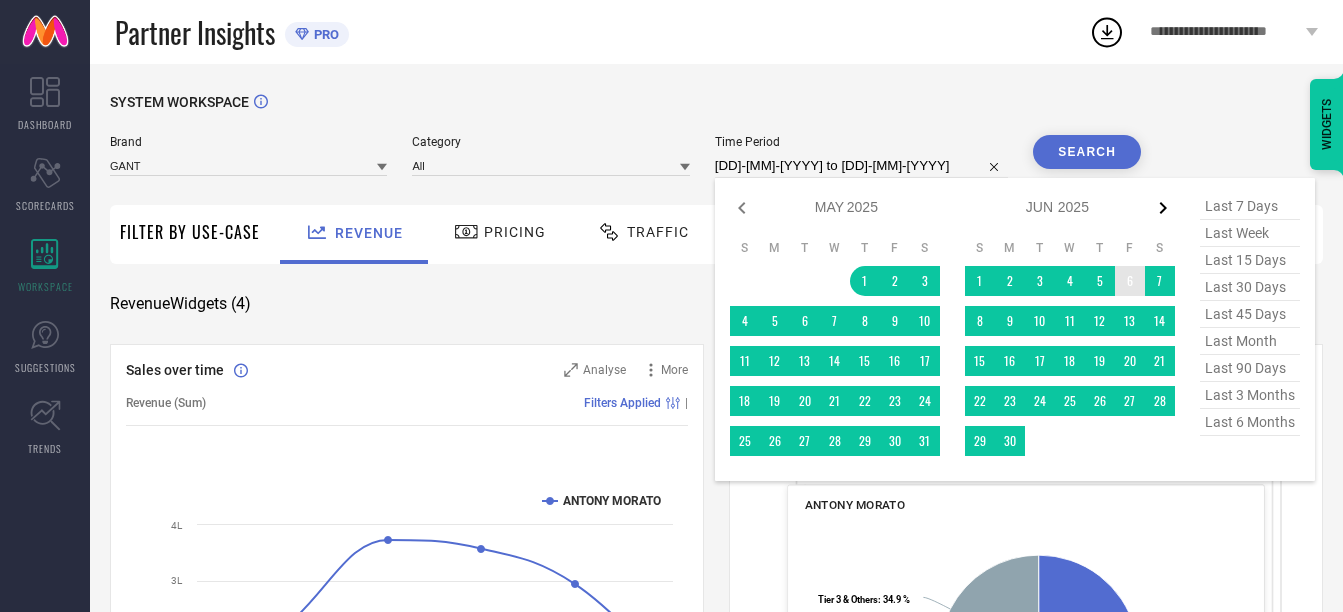 click 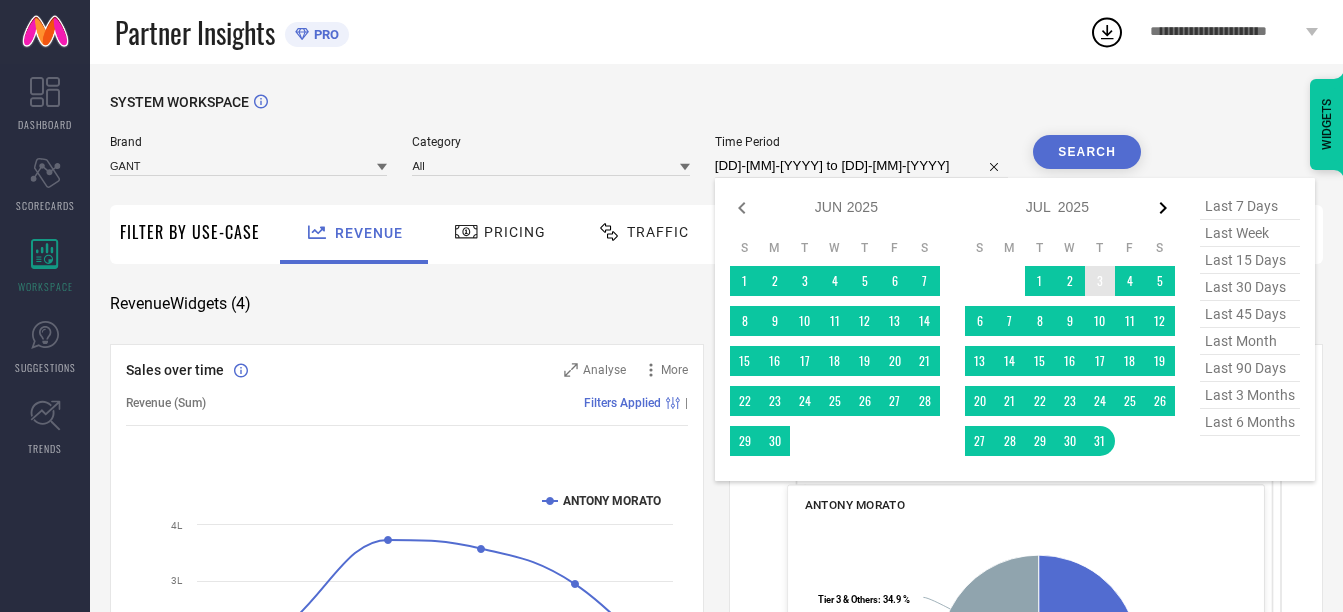 click 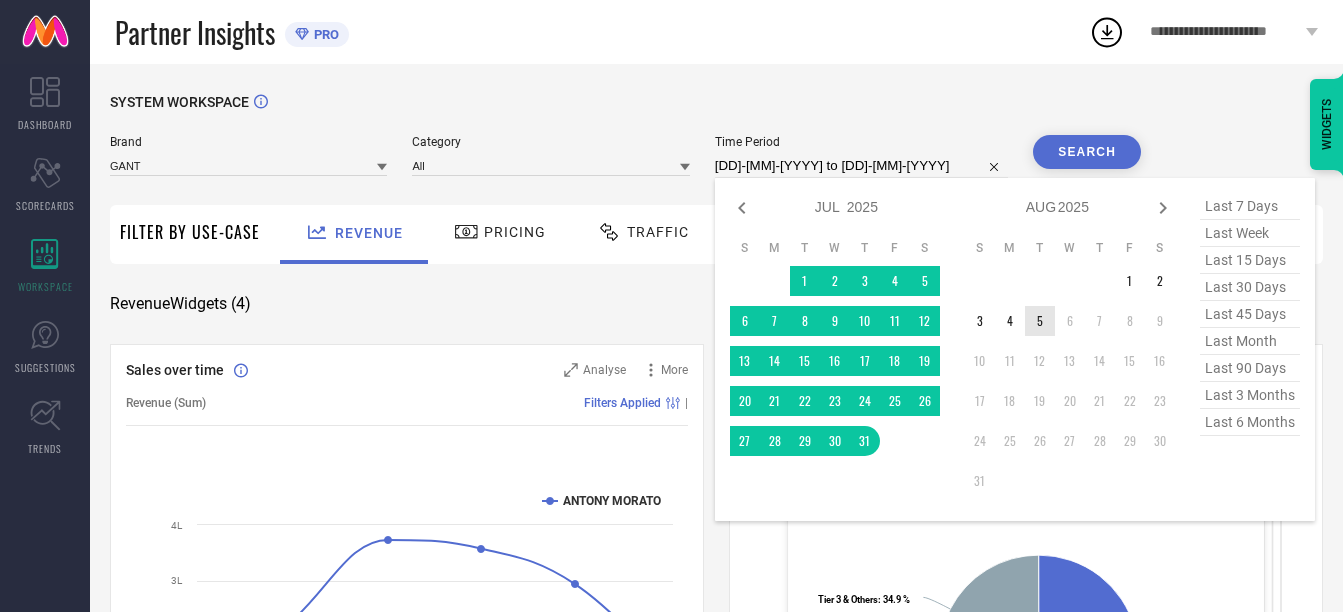type on "After [DD]-[MM]-[YYYY]" 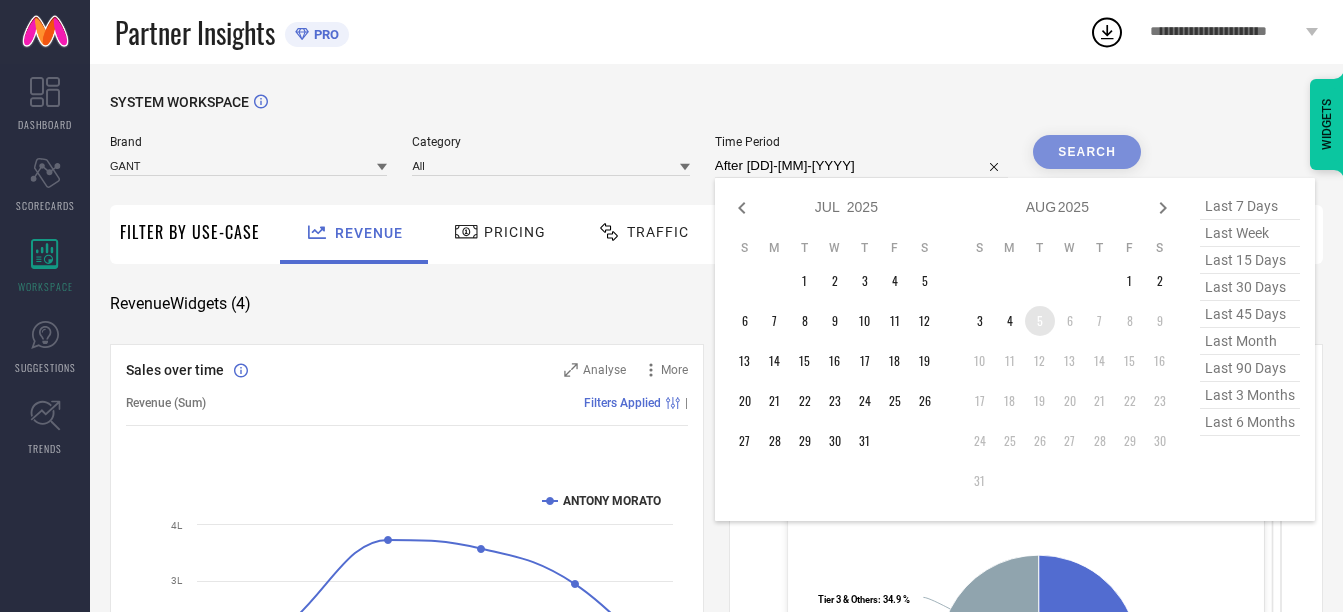 click on "5" at bounding box center [1040, 321] 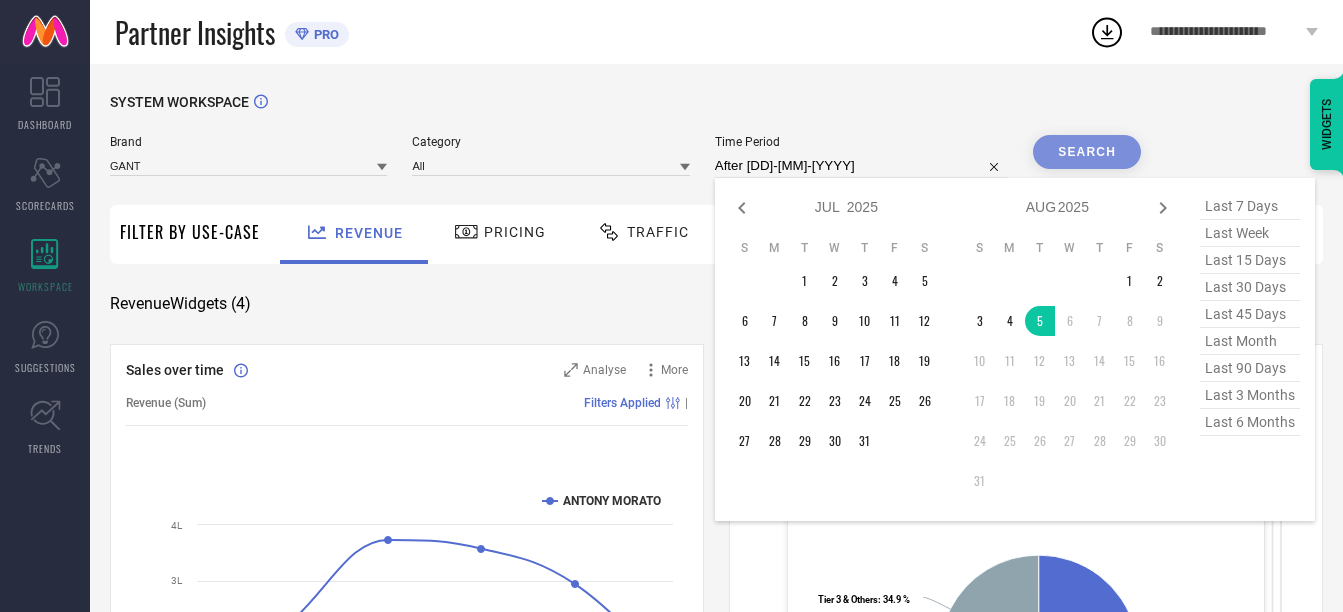 click on "SYSTEM WORKSPACE" at bounding box center (716, 114) 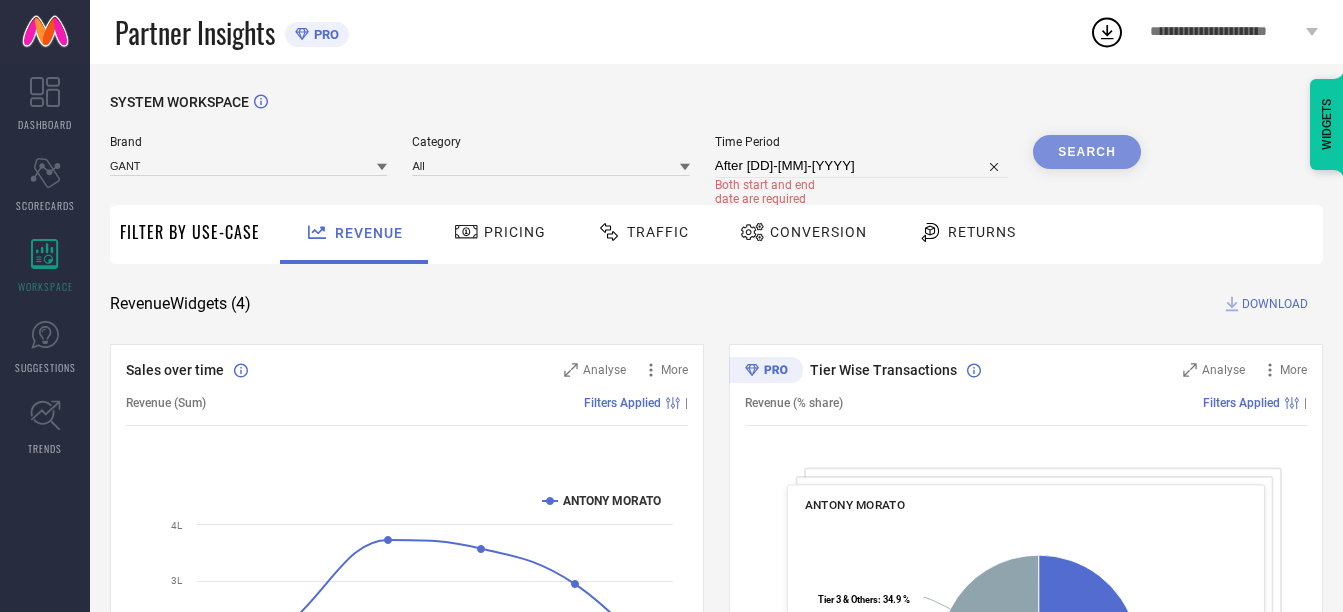 click on "After [DD]-[MM]-[YYYY]" at bounding box center [861, 166] 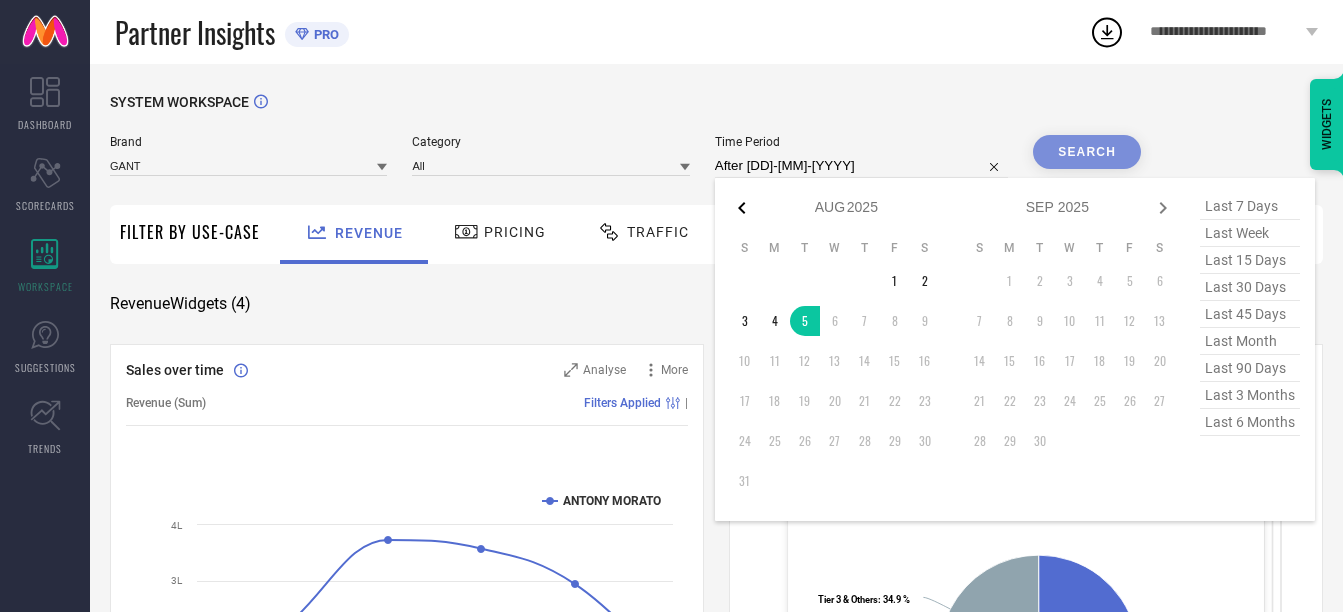 click 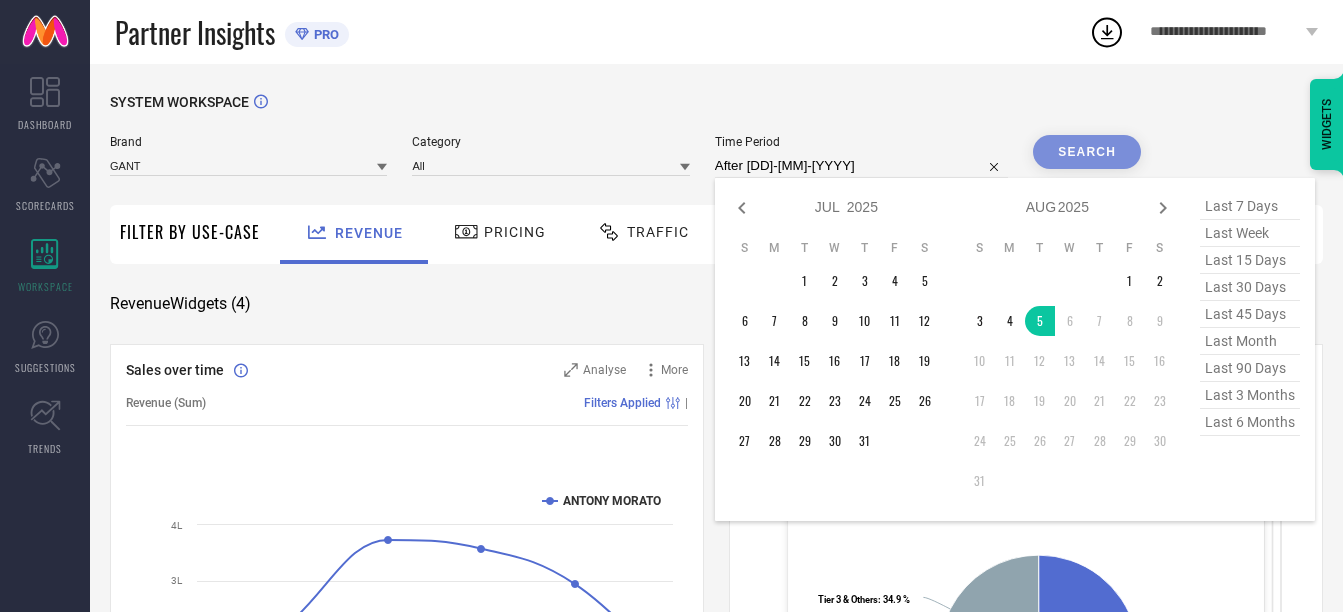 click 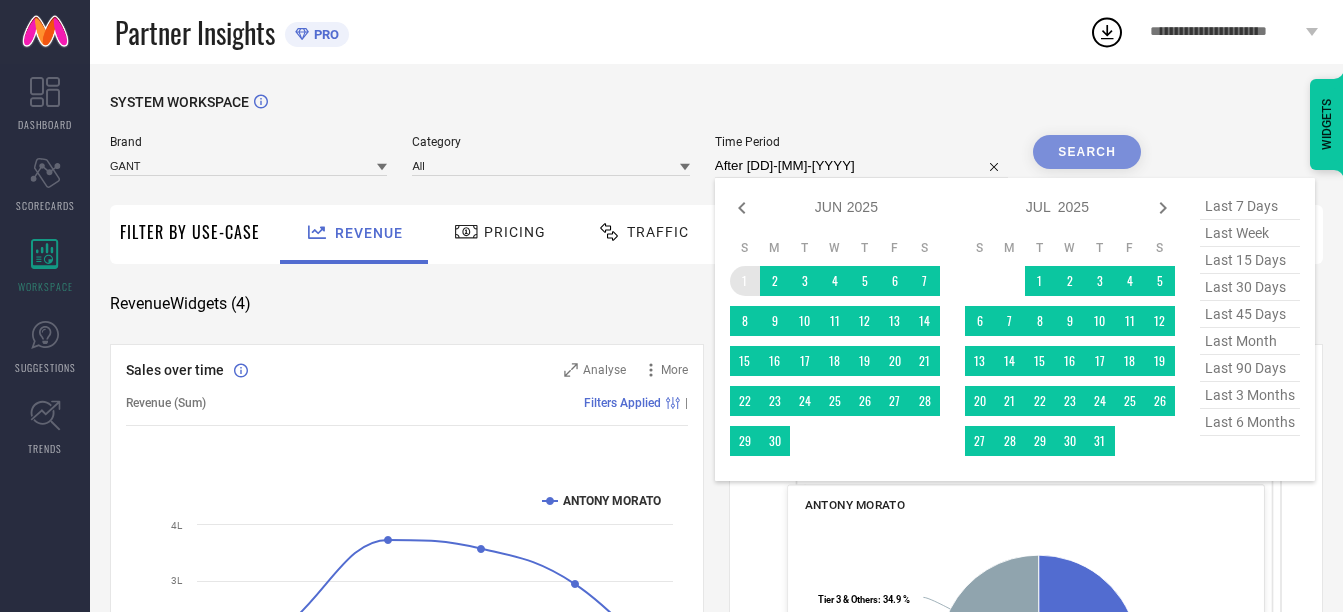 type on "[DD]-[MM]-[YYYY] to [DD]-[MM]-[YYYY]" 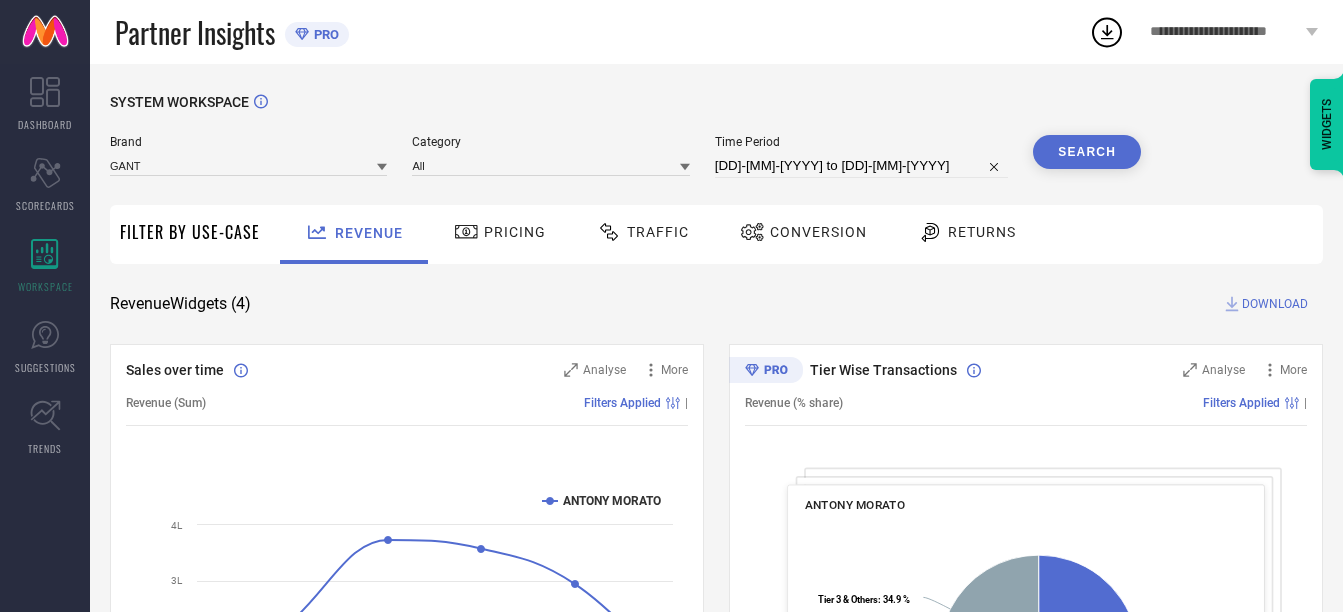 click on "SYSTEM WORKSPACE" at bounding box center [716, 114] 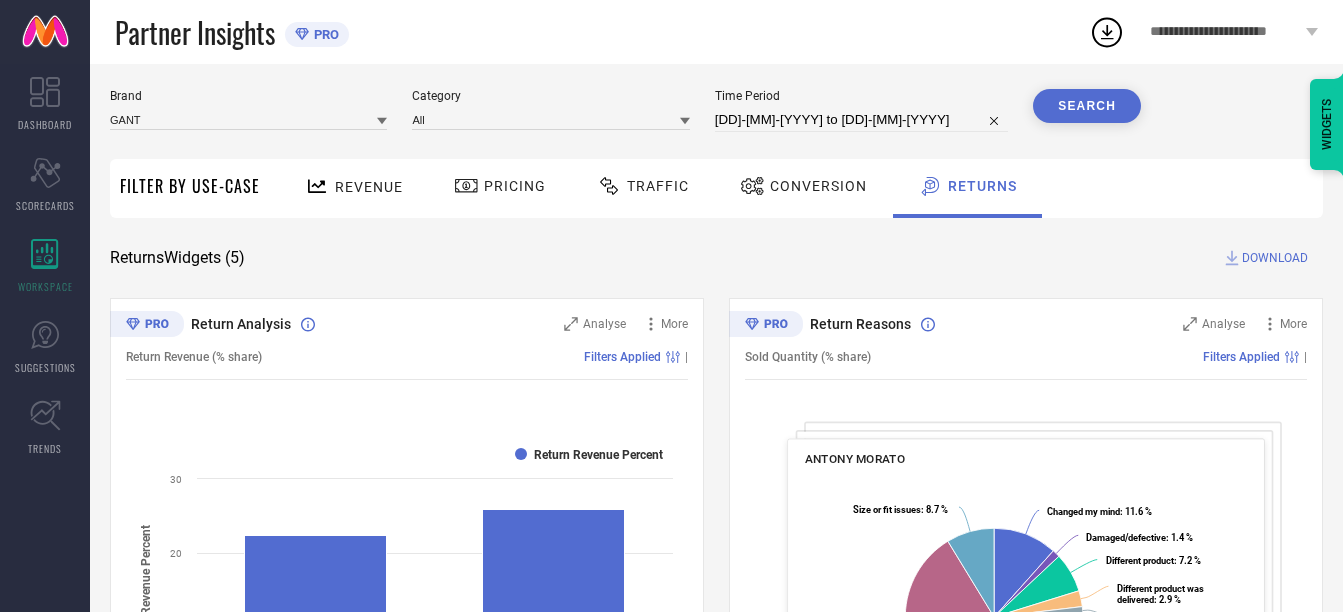 scroll, scrollTop: 0, scrollLeft: 0, axis: both 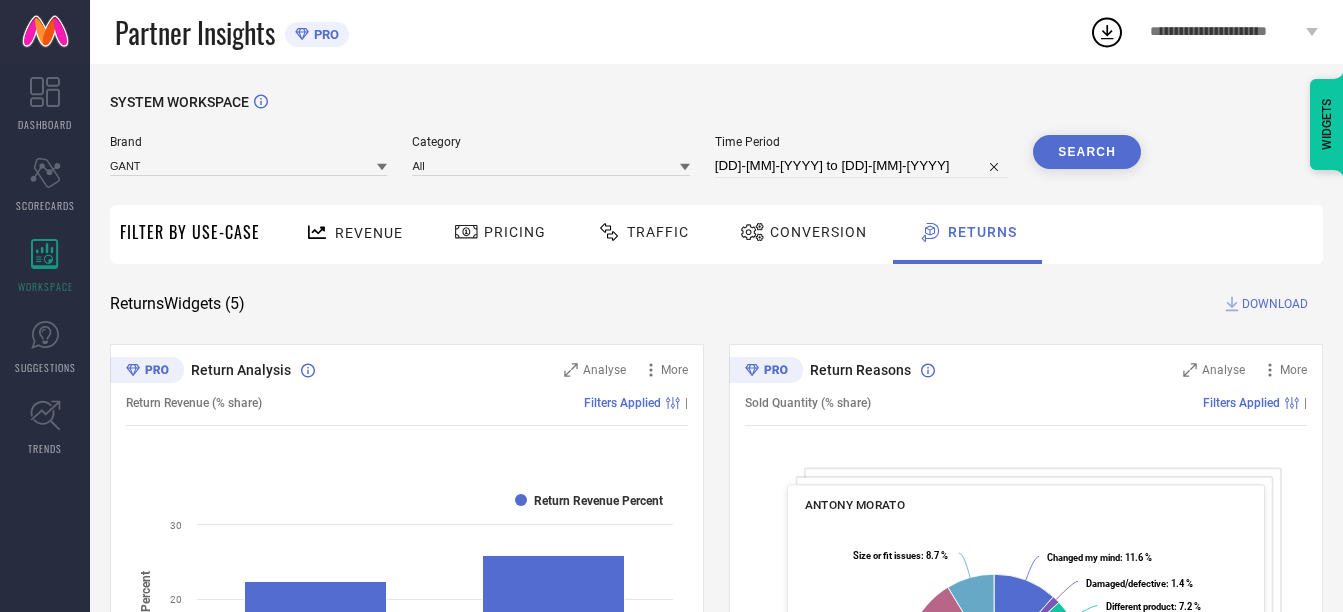 click on "Search" at bounding box center [1087, 152] 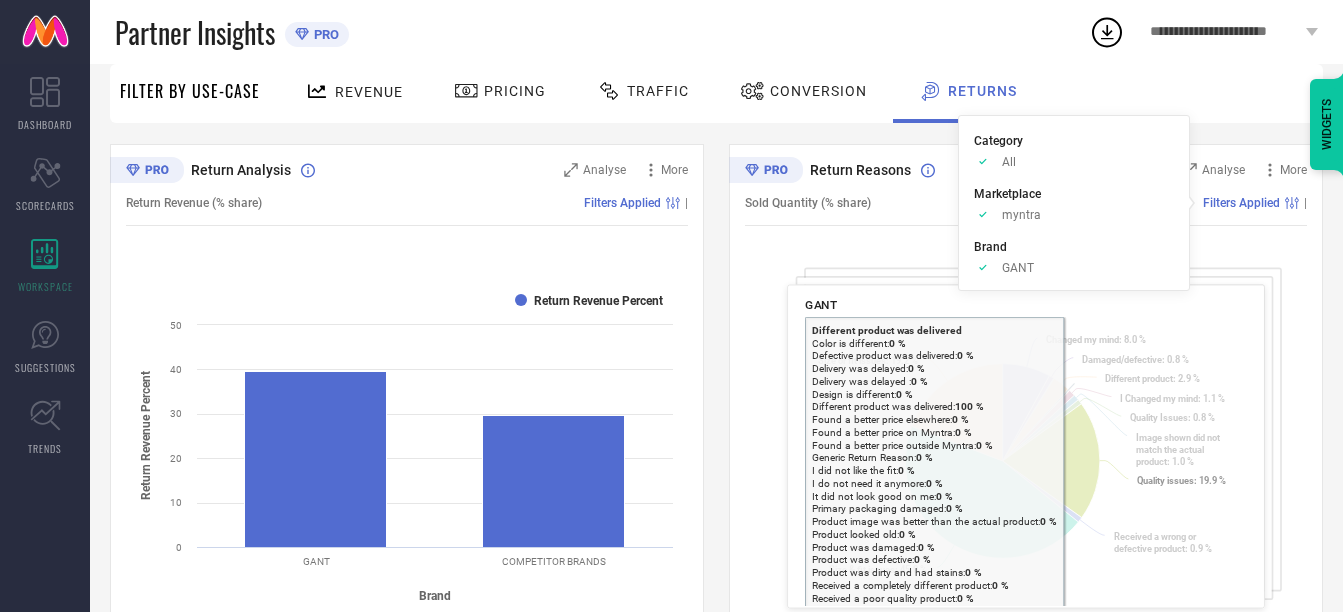 scroll, scrollTop: 0, scrollLeft: 0, axis: both 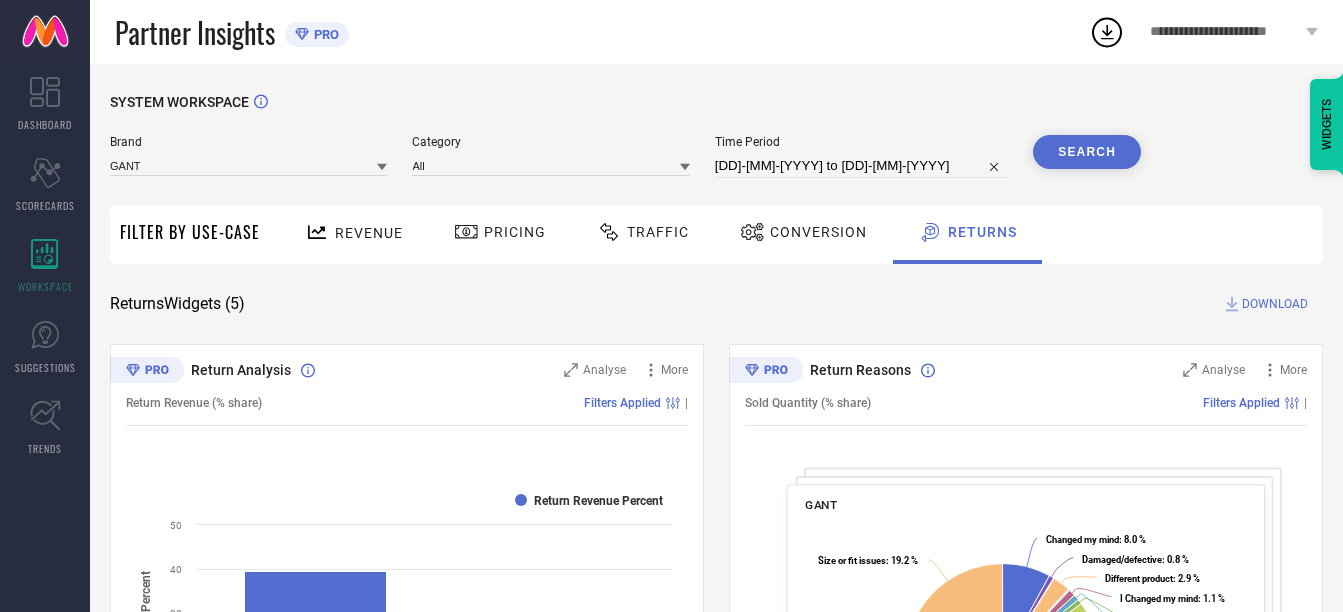 click on "DOWNLOAD" at bounding box center [1275, 304] 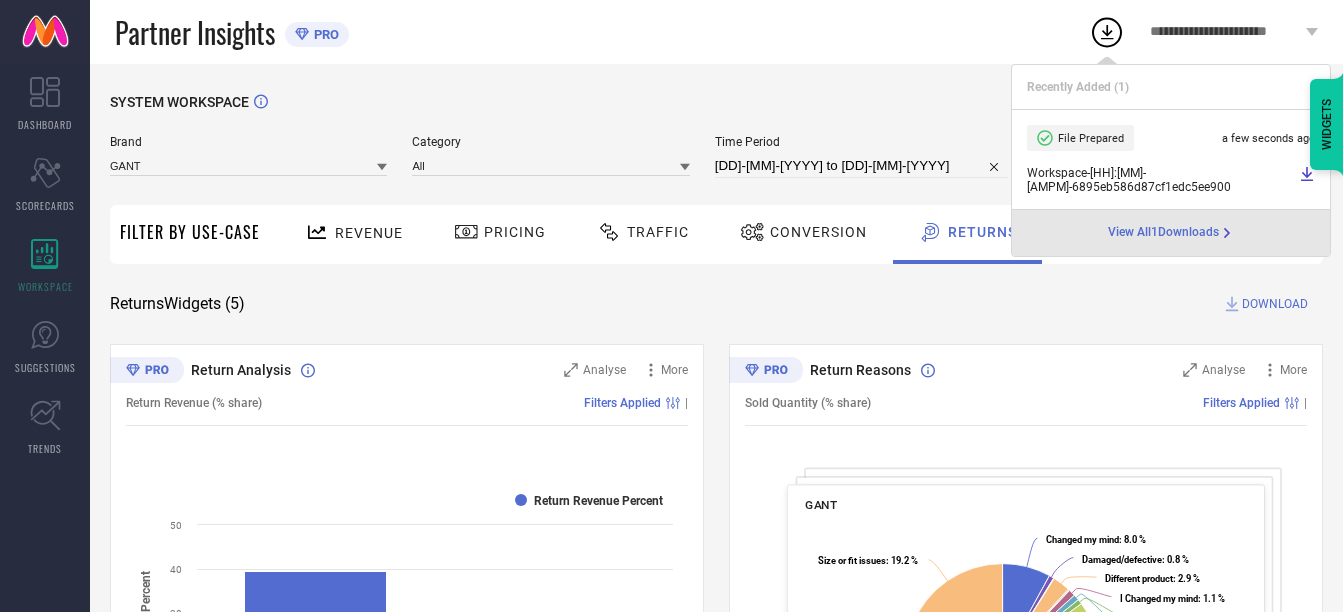 click on "Partner Insights PRO" at bounding box center [602, 32] 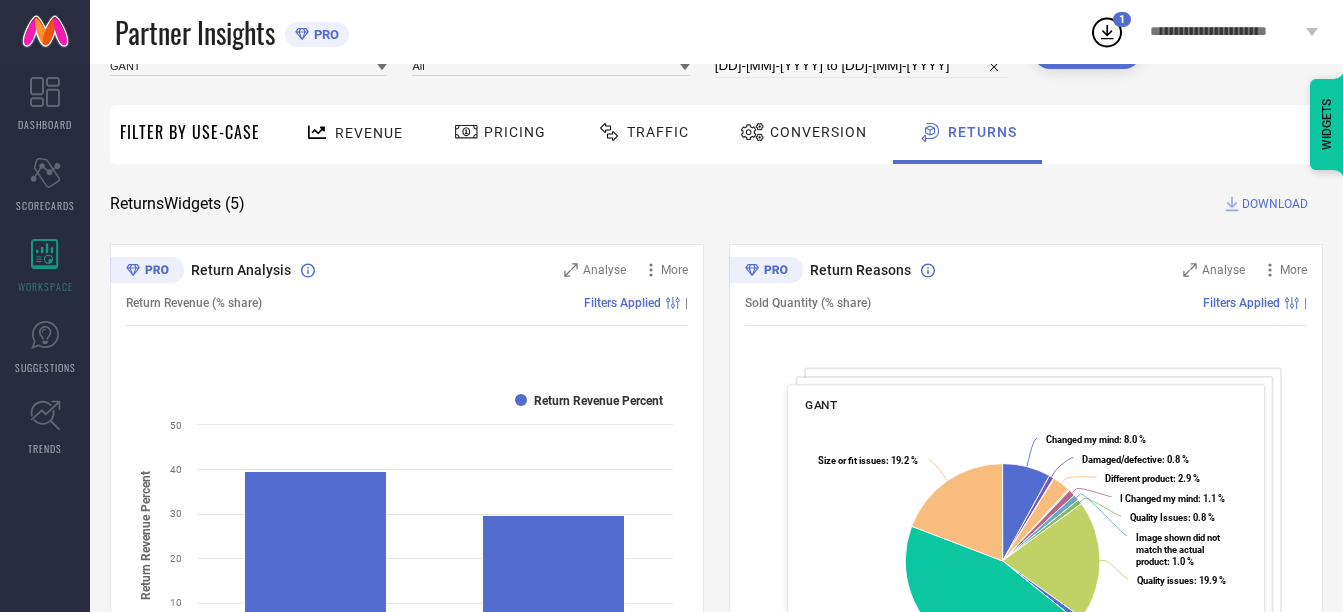 scroll, scrollTop: 0, scrollLeft: 0, axis: both 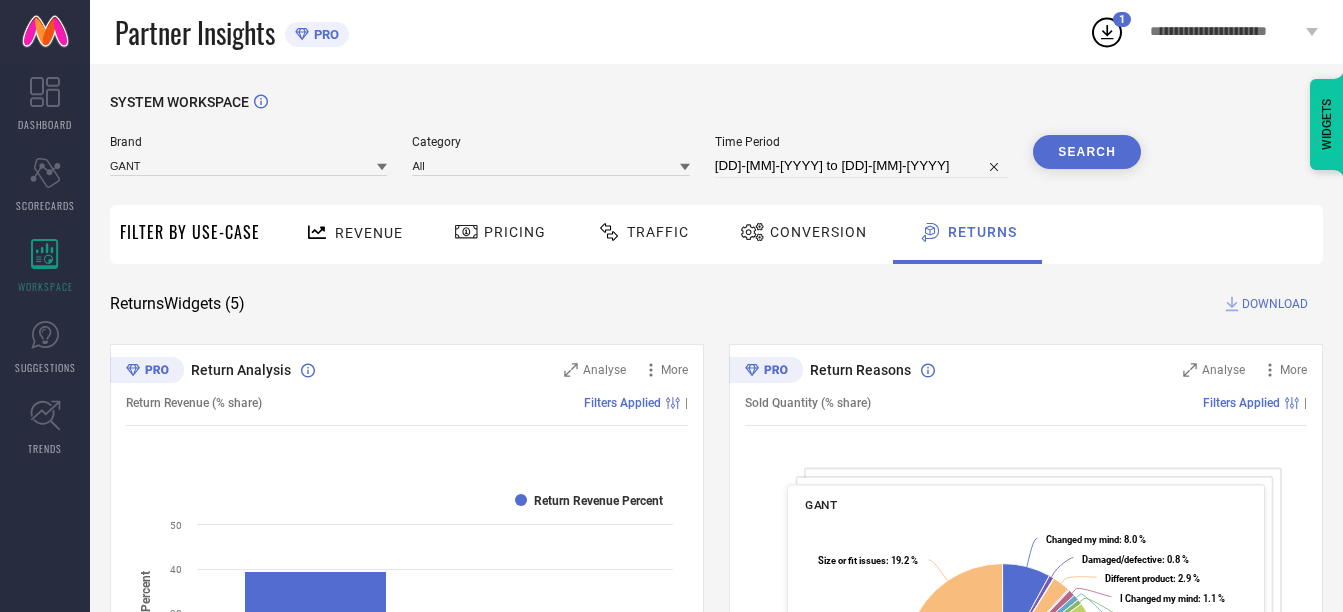 click on "Revenue" at bounding box center [369, 233] 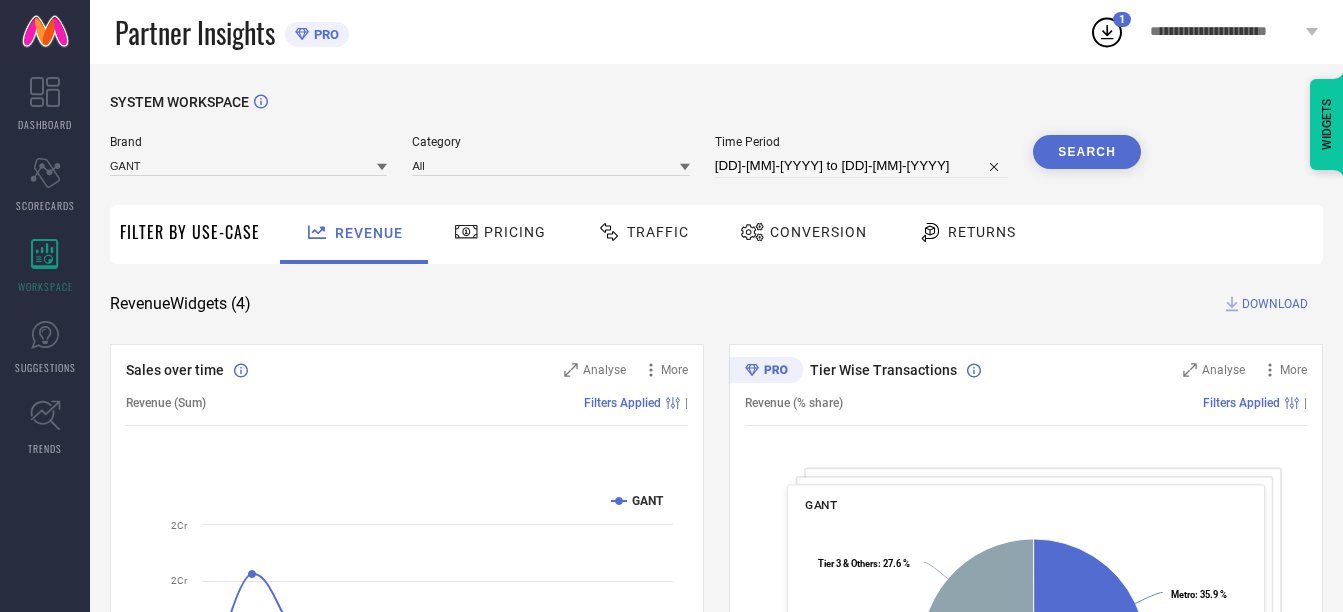click on "Search" at bounding box center [1087, 152] 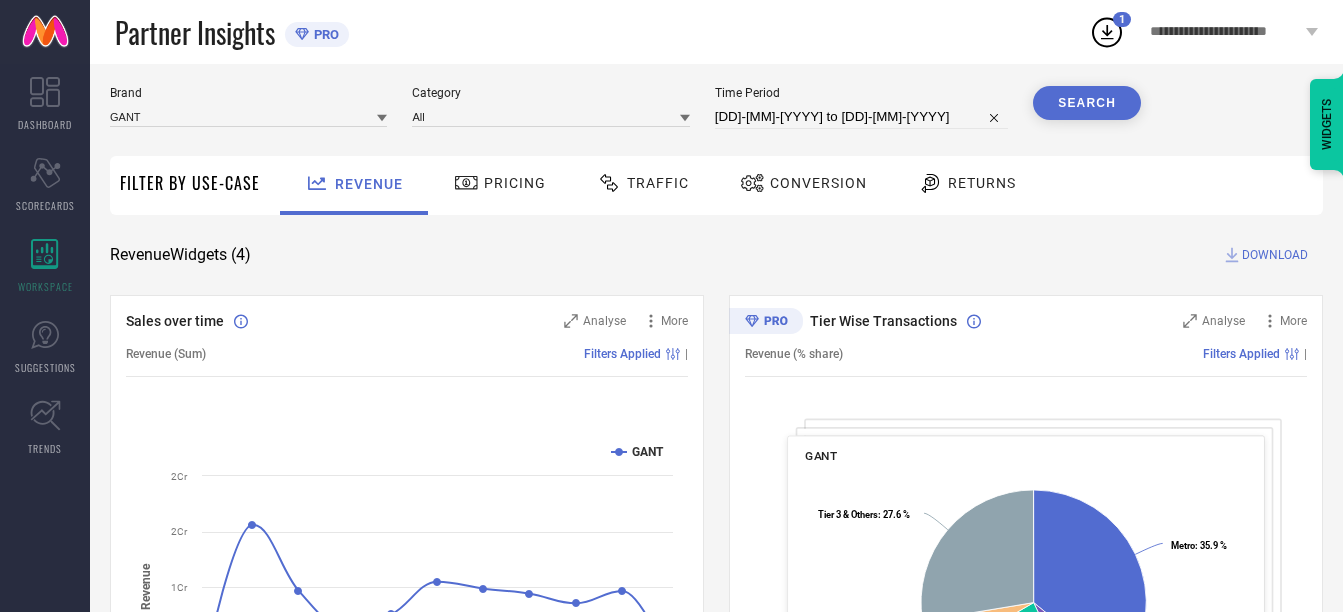 scroll, scrollTop: 0, scrollLeft: 0, axis: both 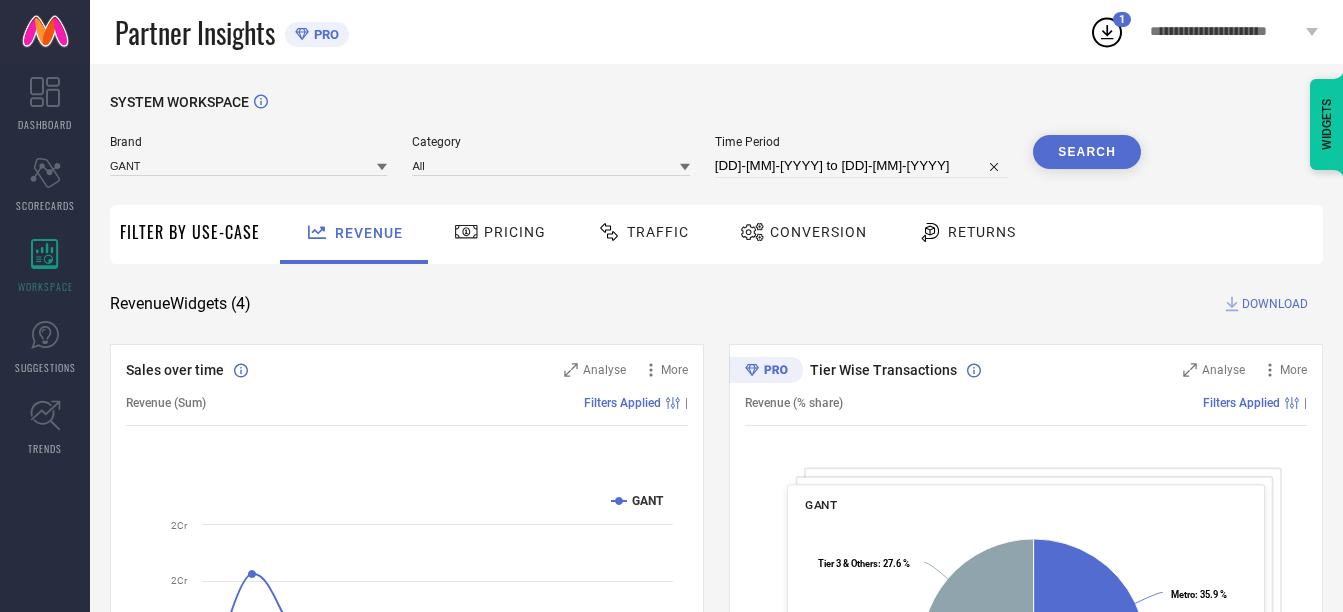 click on "DOWNLOAD" at bounding box center (1275, 304) 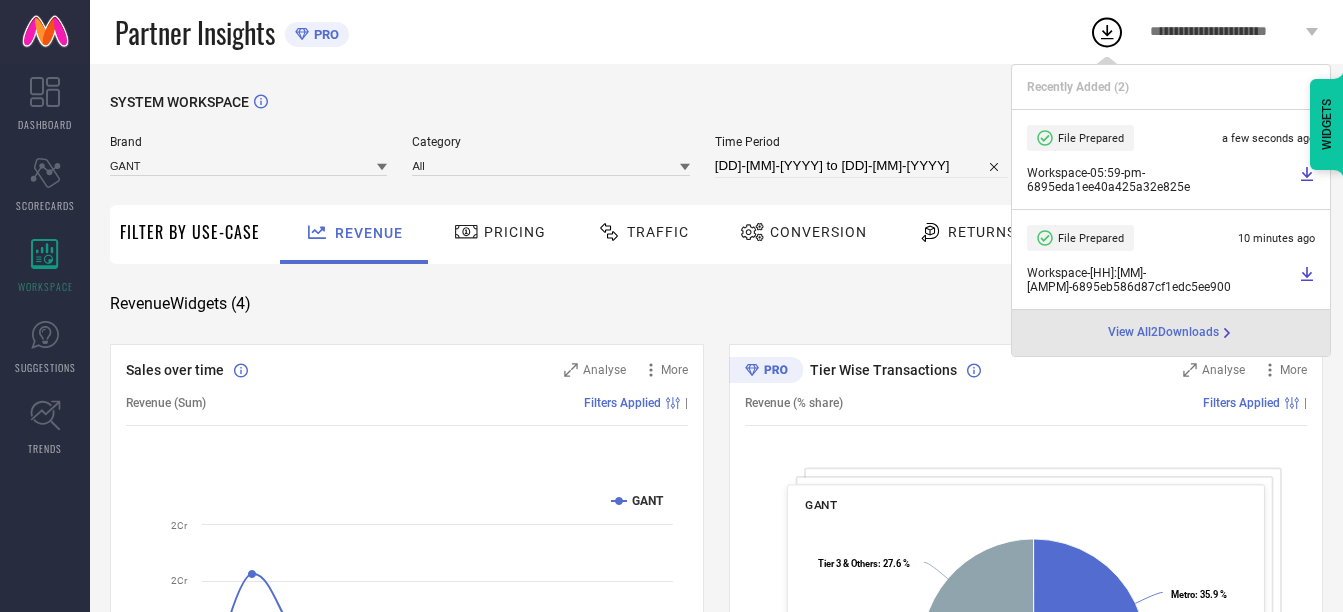click on "Partner Insights PRO" at bounding box center (602, 32) 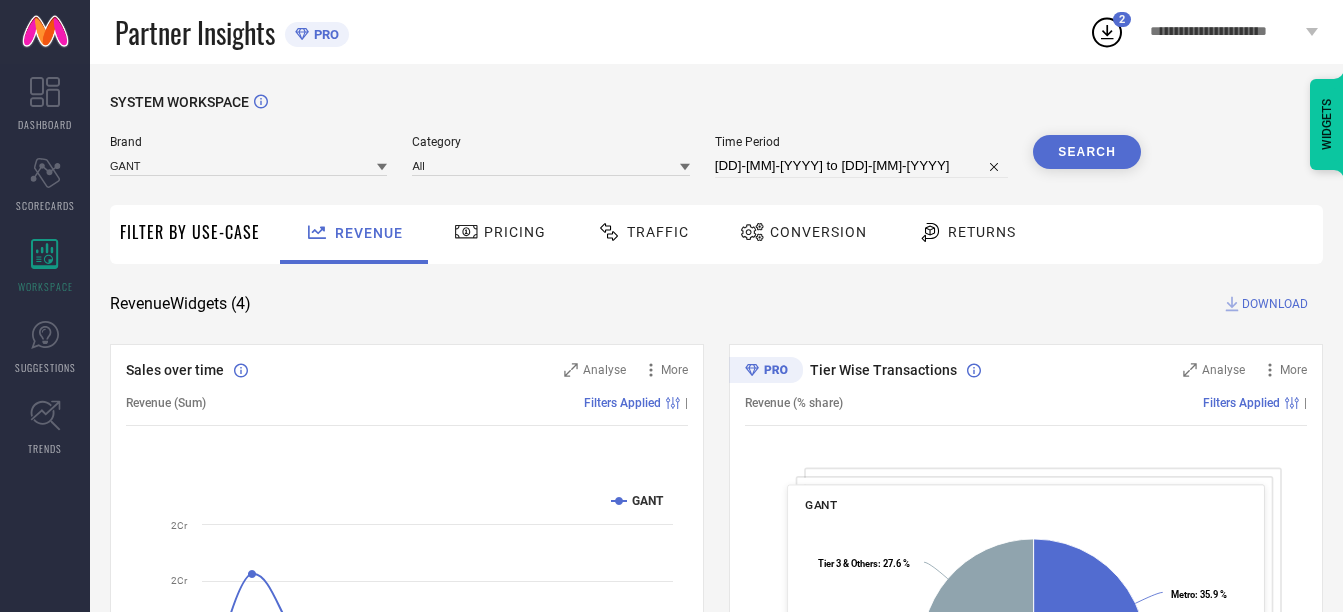 click on "Returns" at bounding box center (982, 232) 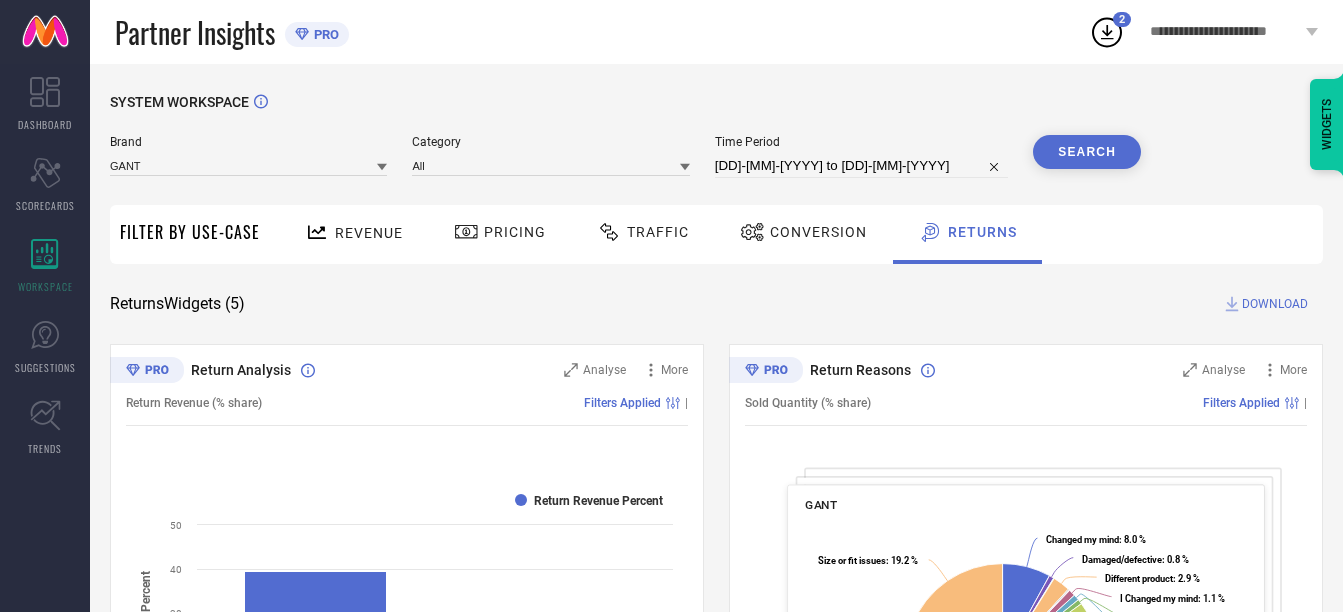 type 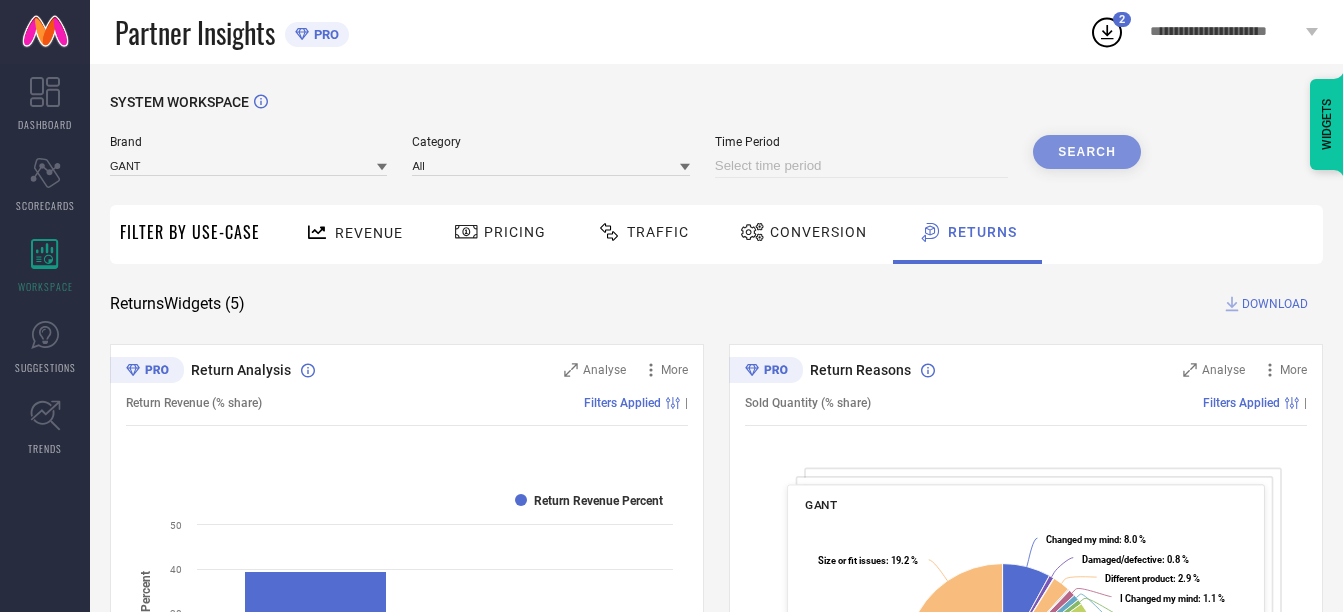 click at bounding box center (861, 166) 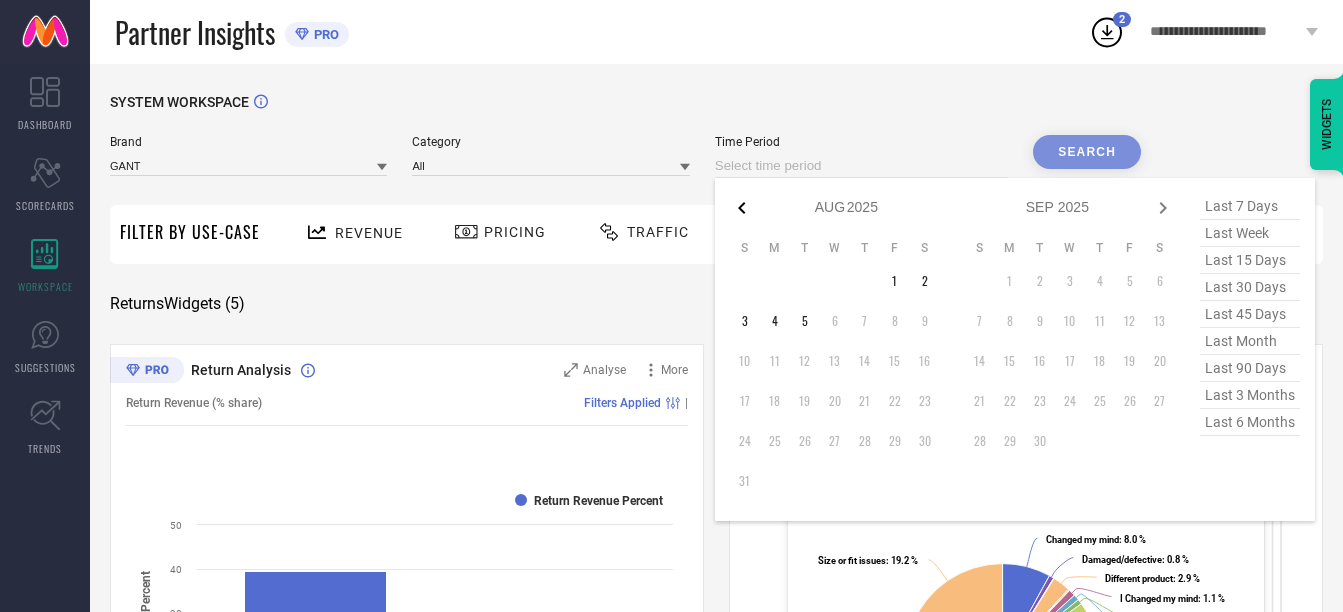 click 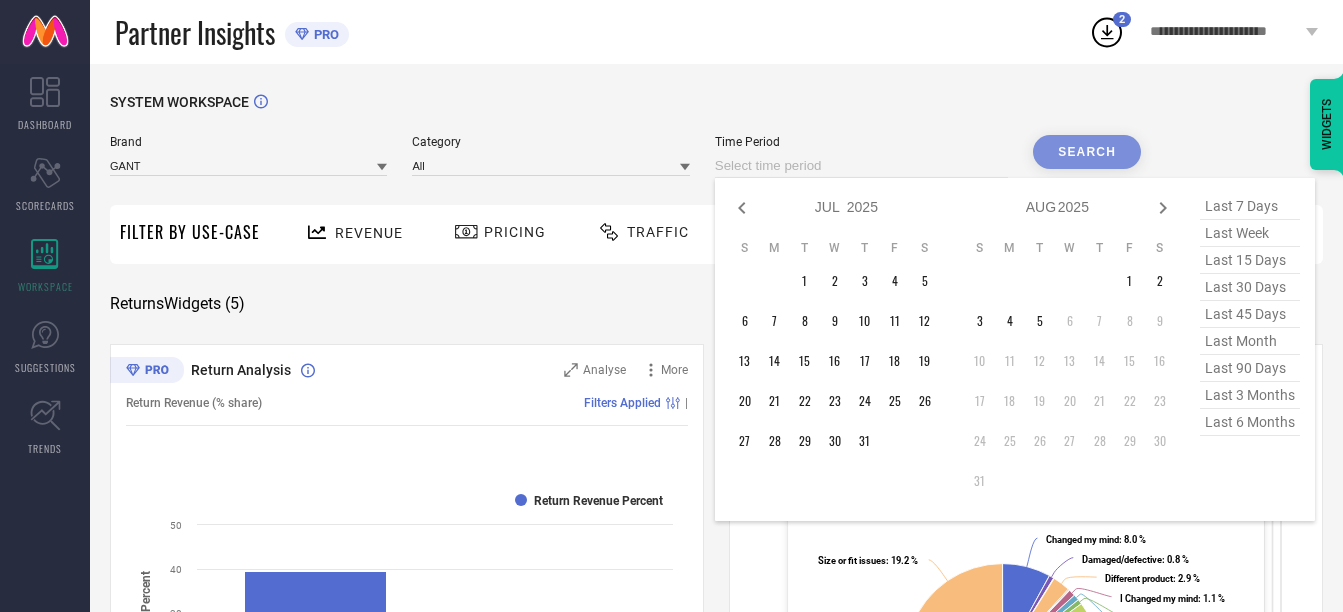 click 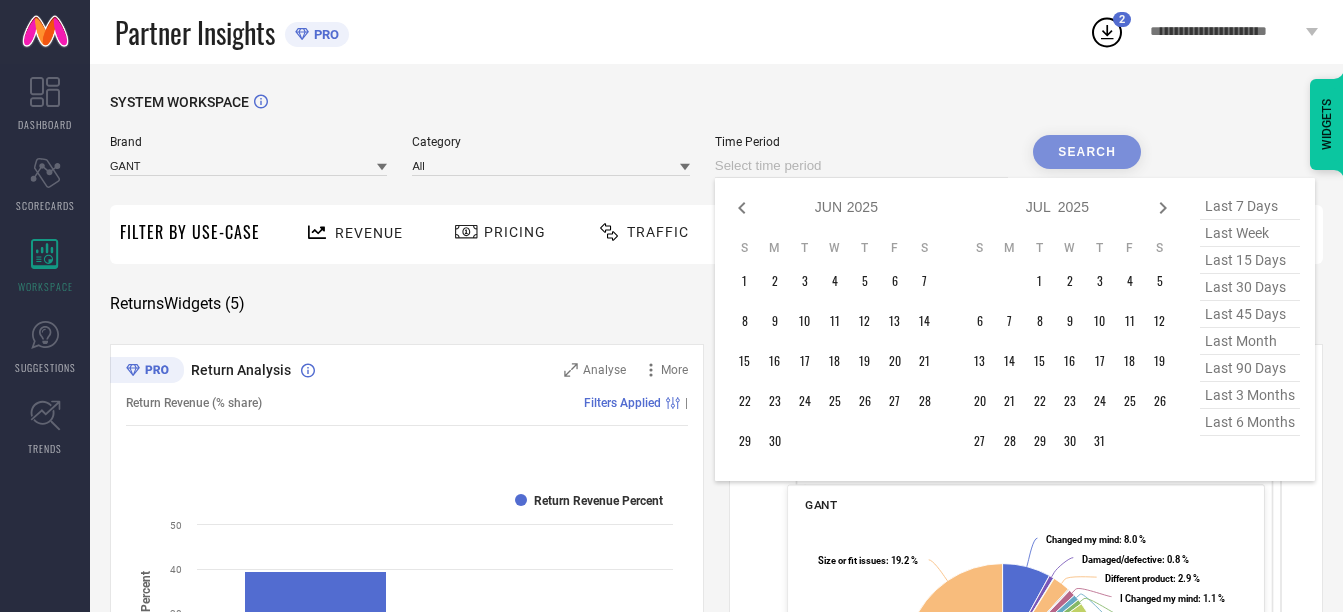 click 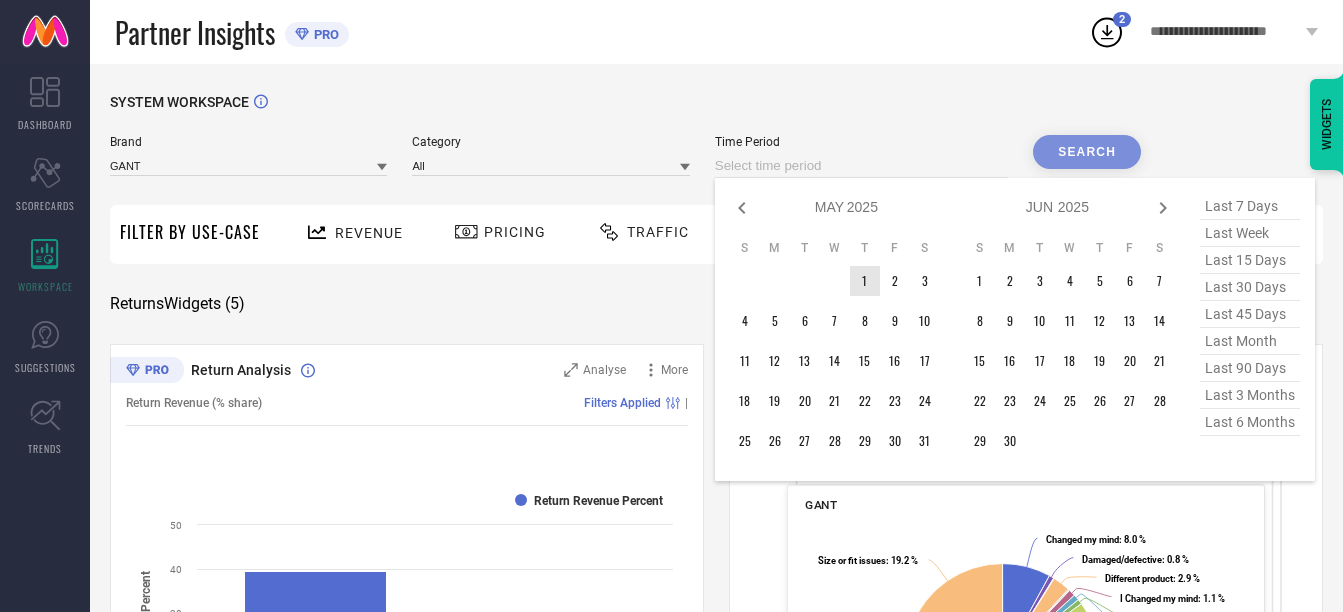 type on "After [DD]-[MM]-[YYYY]" 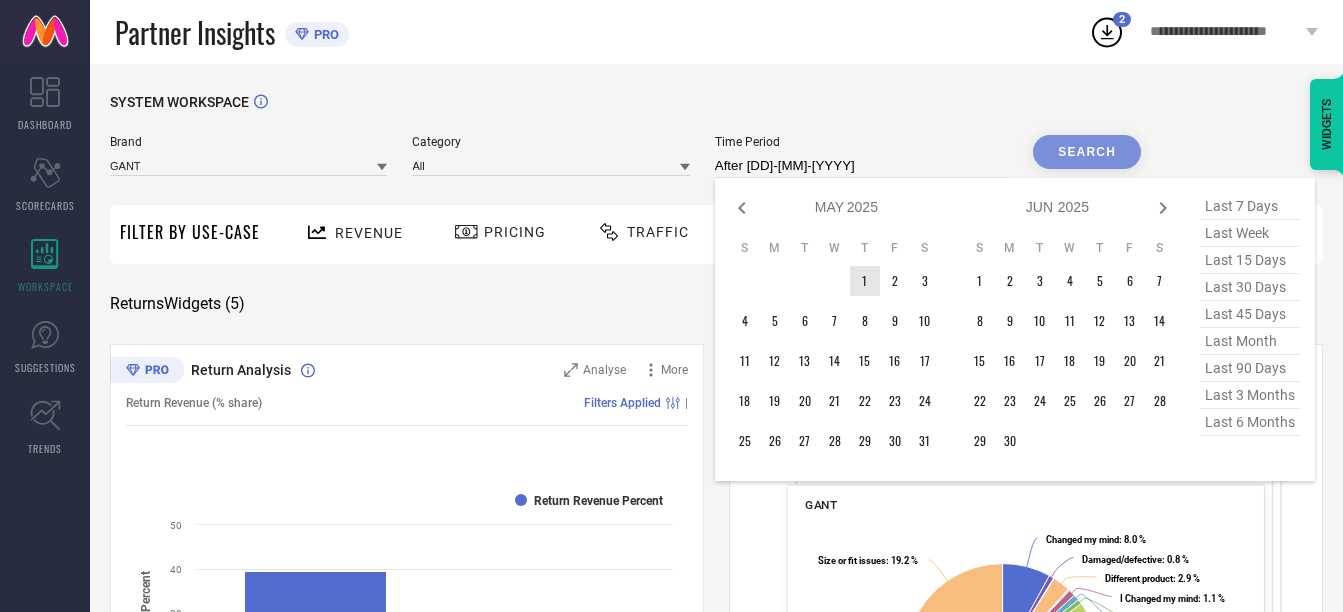 click on "1" at bounding box center [865, 281] 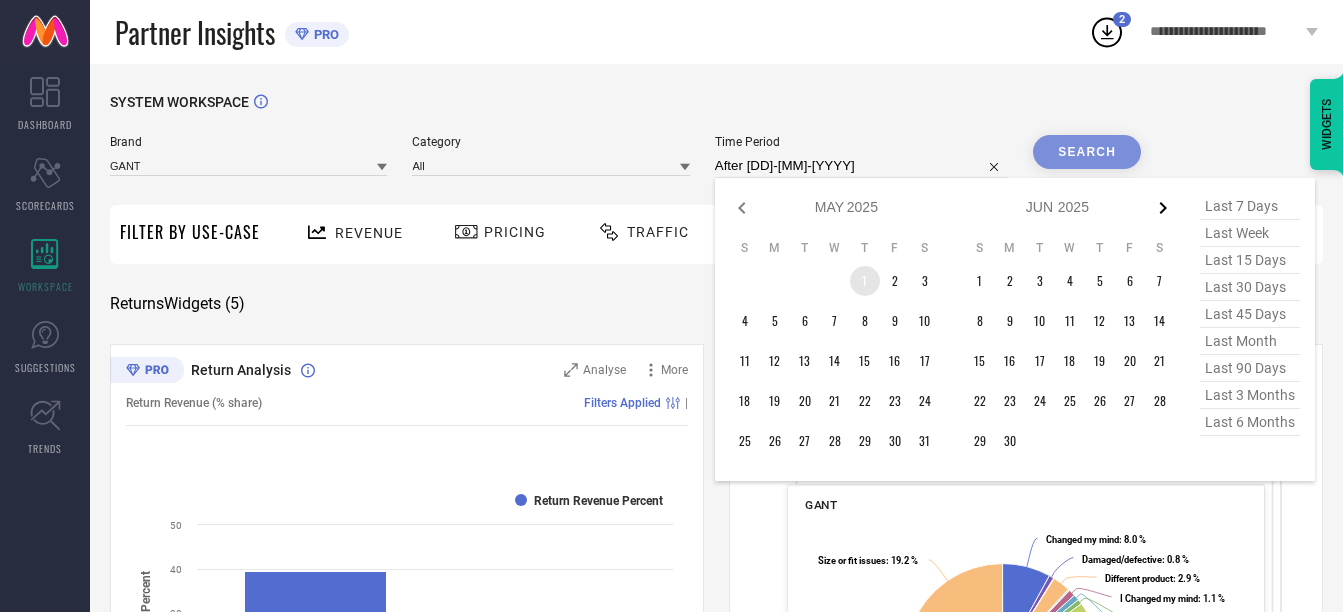 click 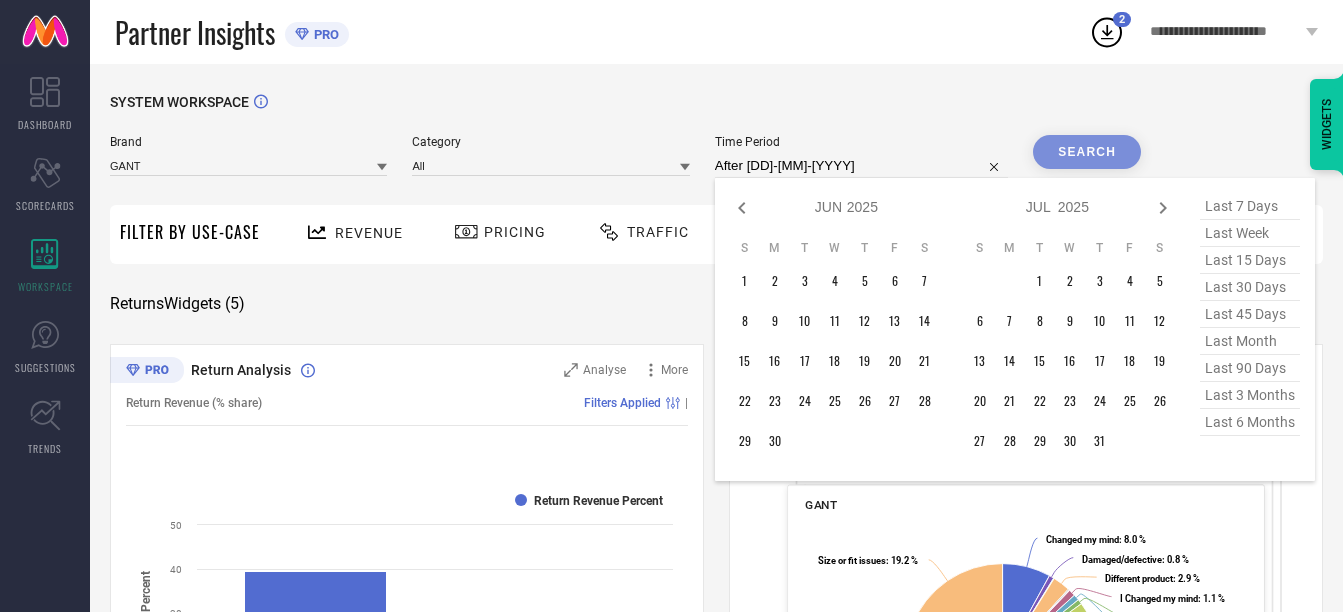 click 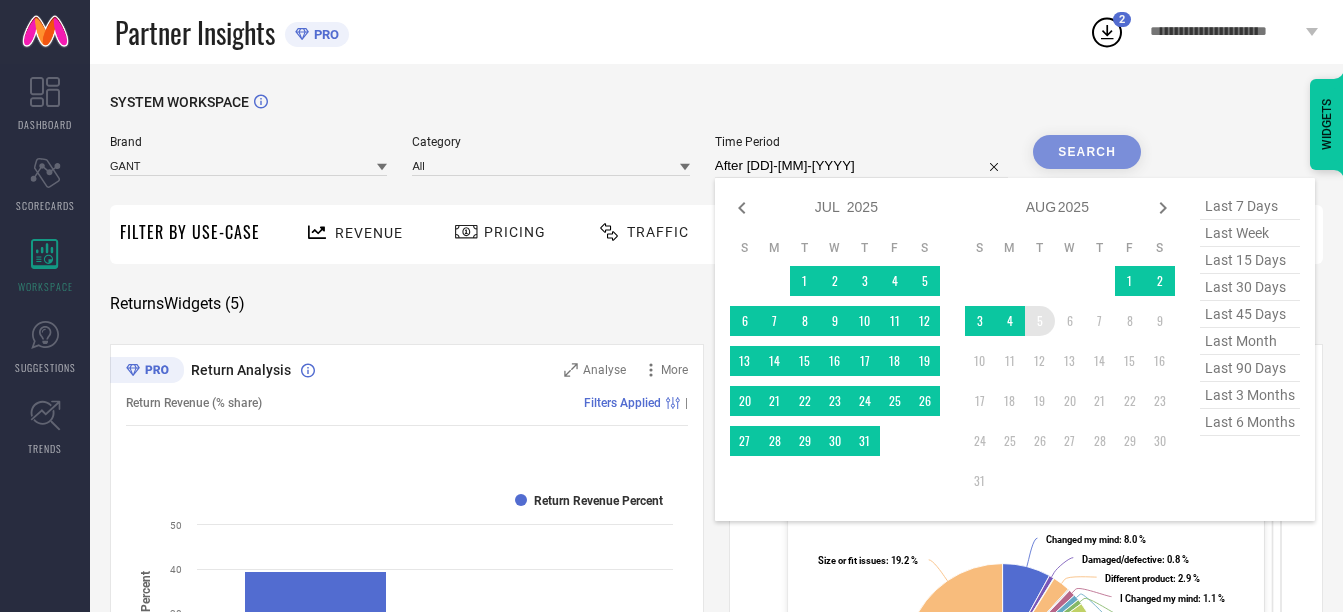 type on "[DD]-[MM]-[YYYY] to [DD]-[MM]-[YYYY]" 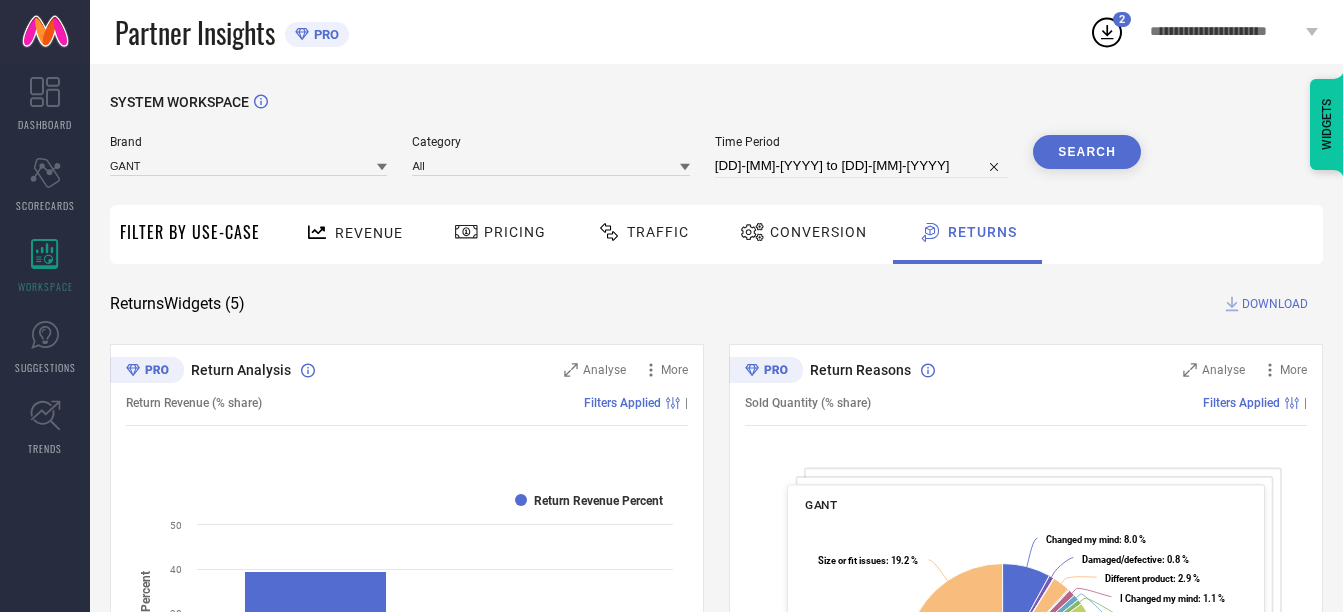 click on "Search" at bounding box center (1087, 152) 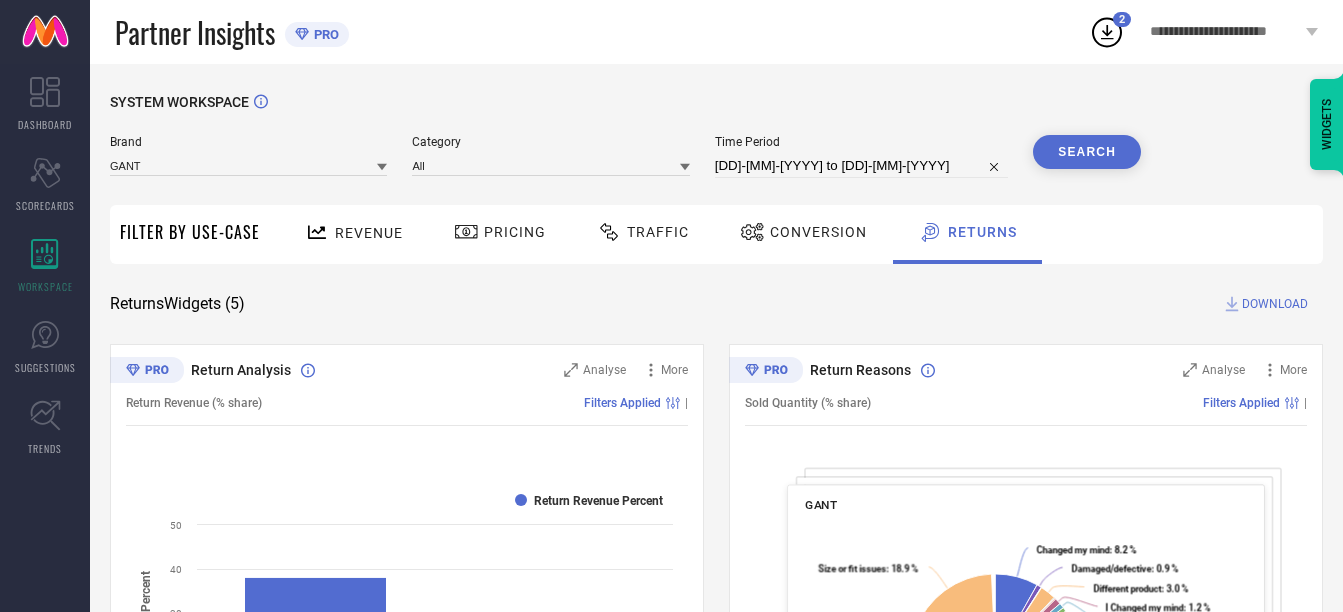 click on "DOWNLOAD" at bounding box center [1275, 304] 